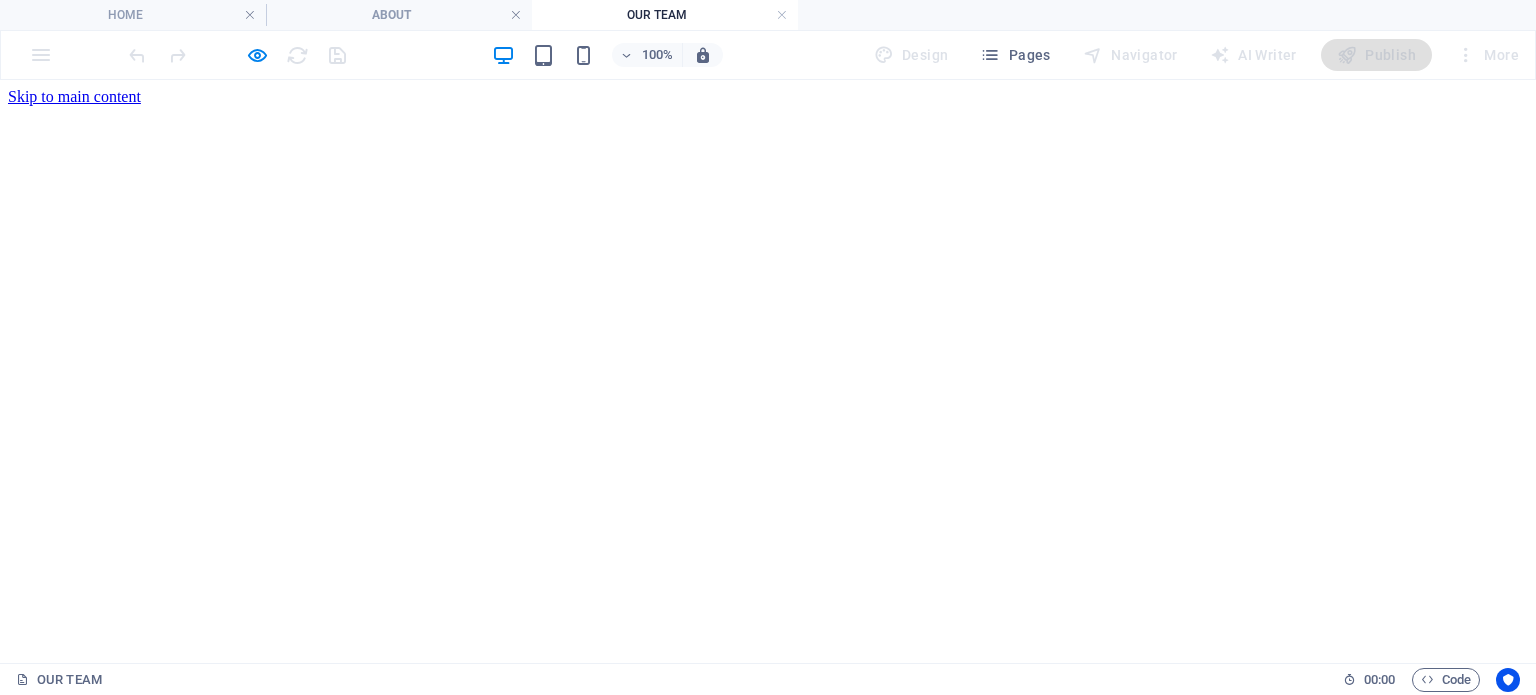scroll, scrollTop: 0, scrollLeft: 0, axis: both 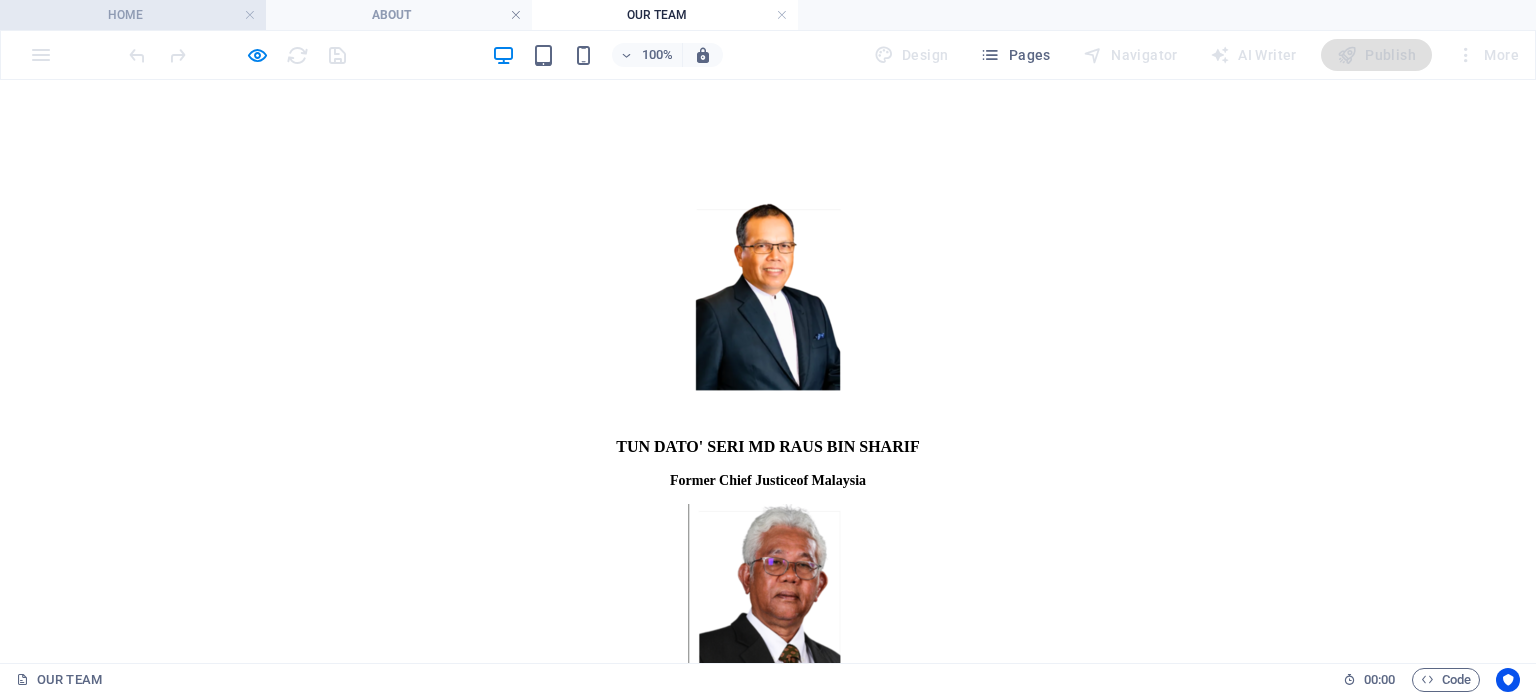 click on "HOME" at bounding box center (133, 15) 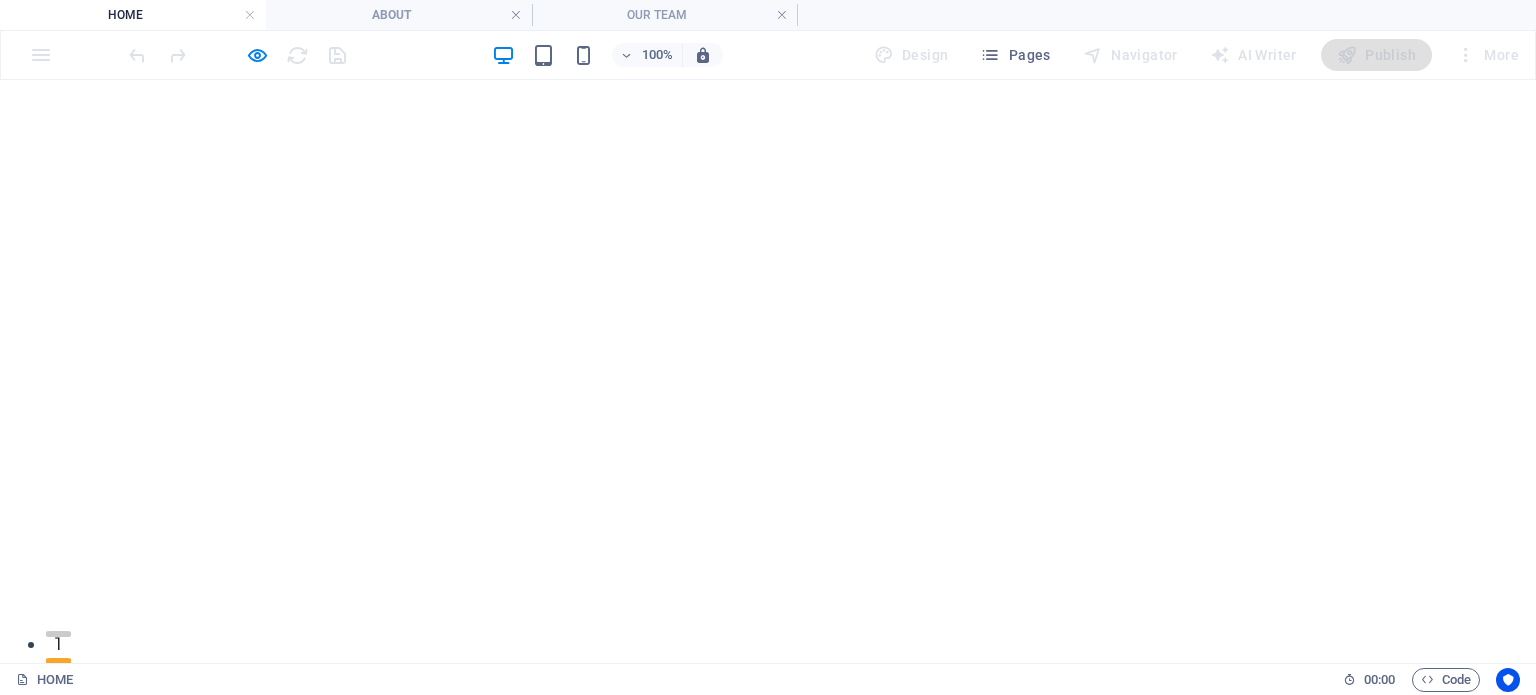 scroll, scrollTop: 1646, scrollLeft: 0, axis: vertical 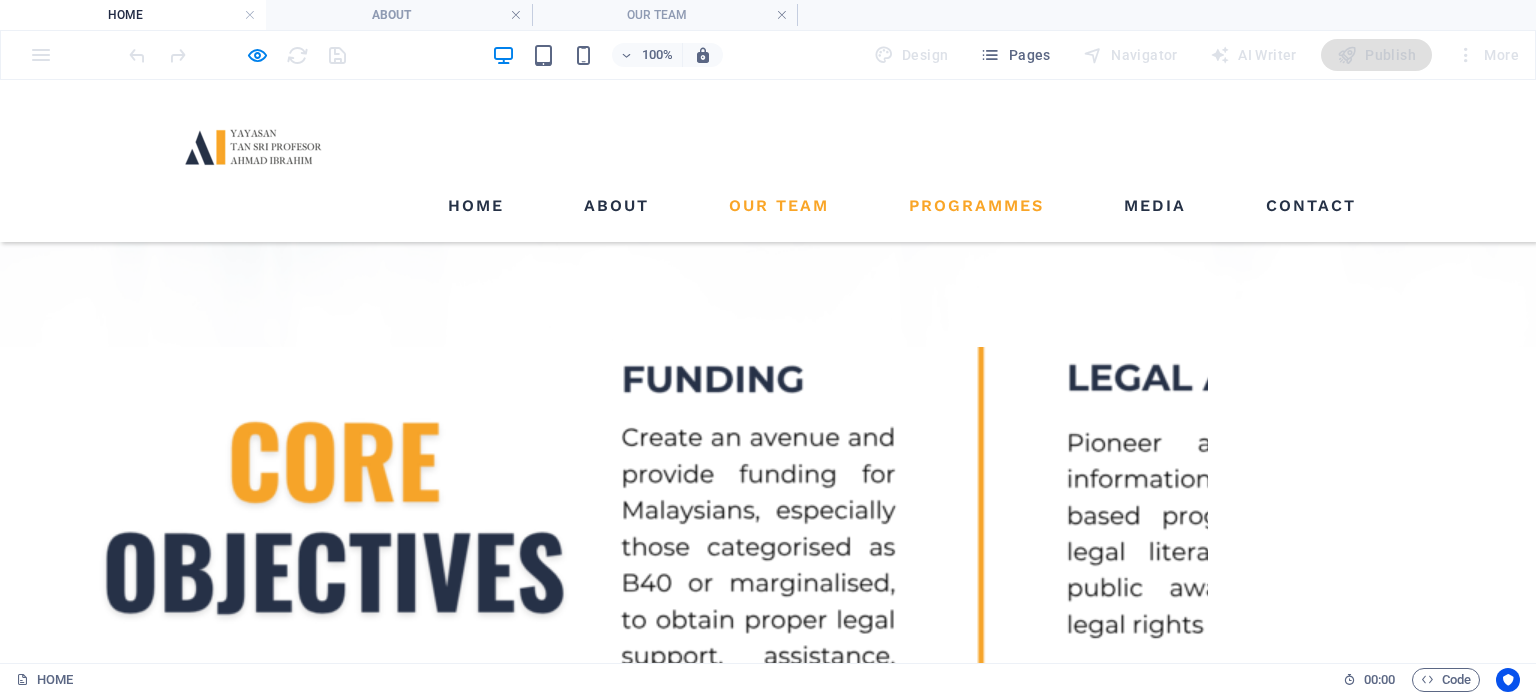 click on "PROGRAMMES" at bounding box center (976, 206) 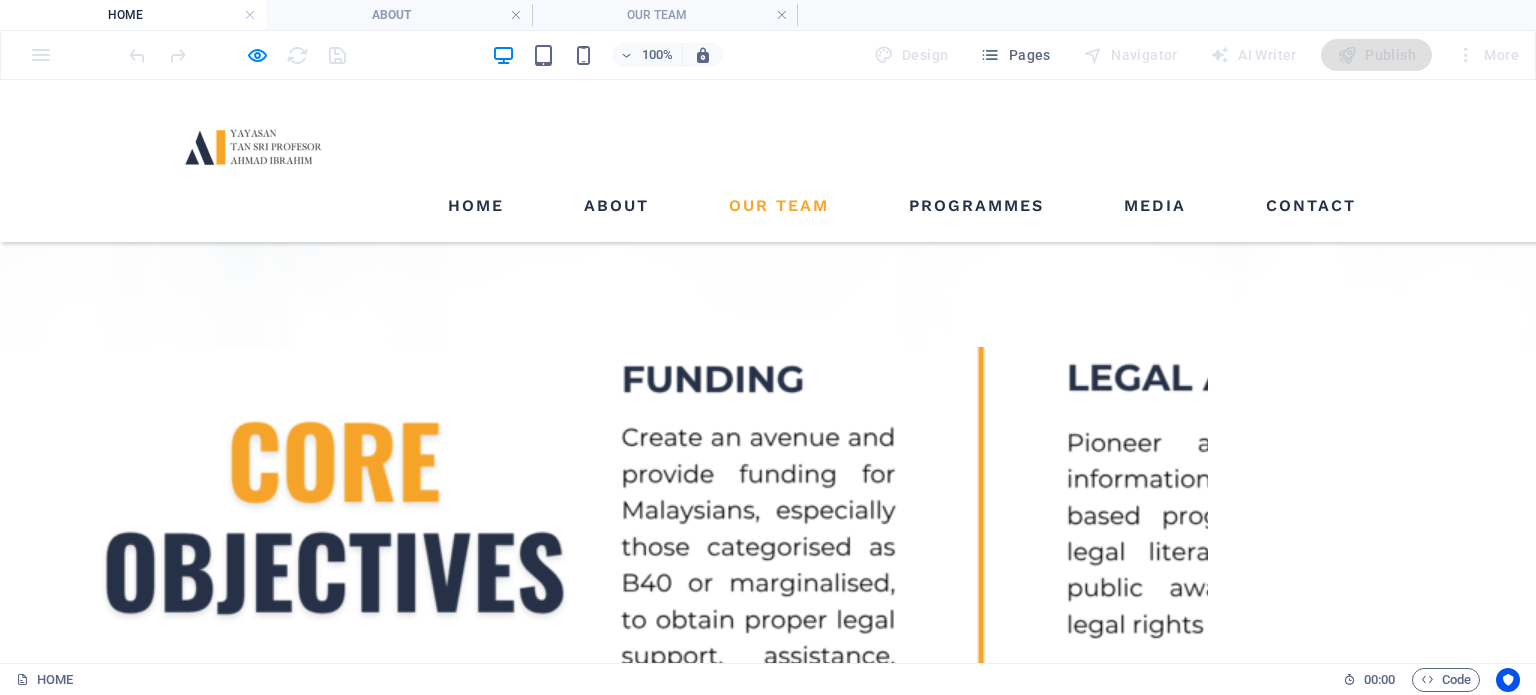 click on "Home ABOUT Our Team PROGRAMMES MEDIA Contact" at bounding box center (768, 161) 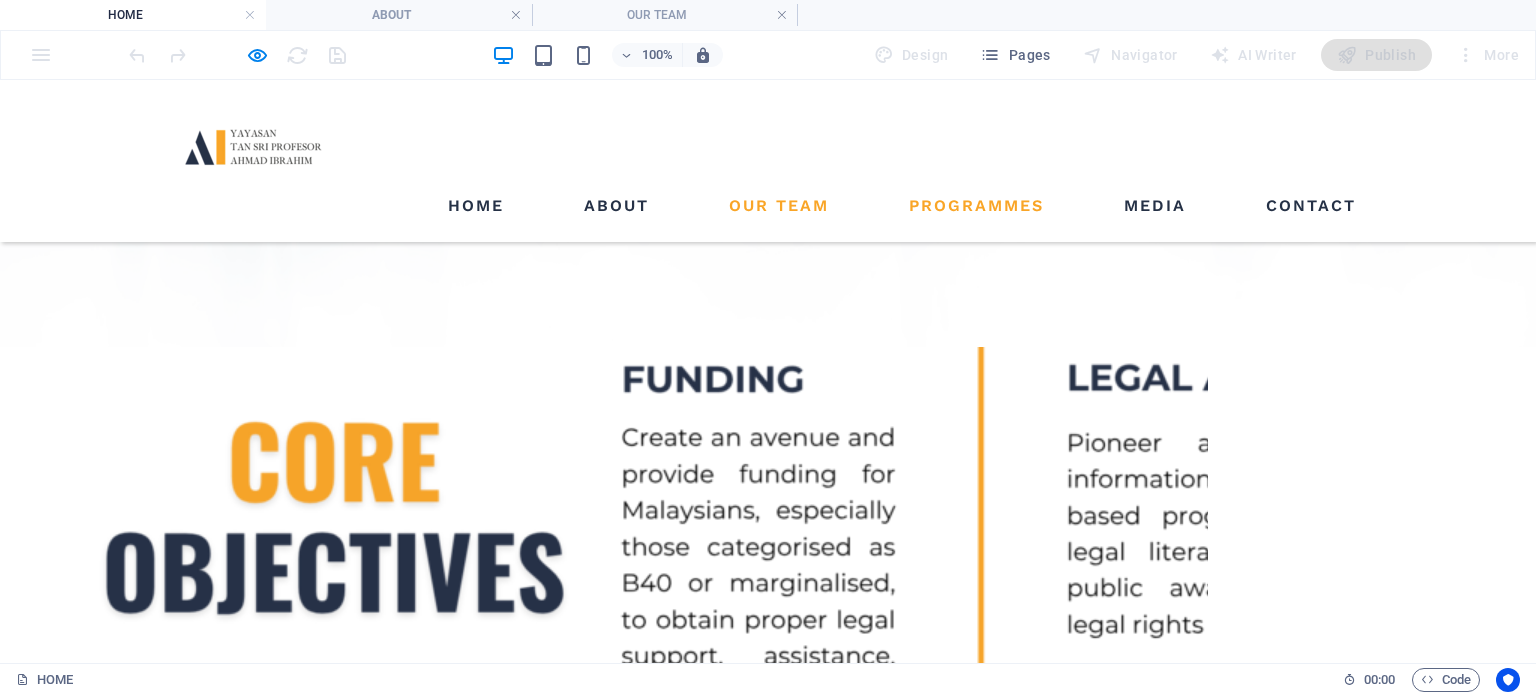 click on "PROGRAMMES" at bounding box center (976, 206) 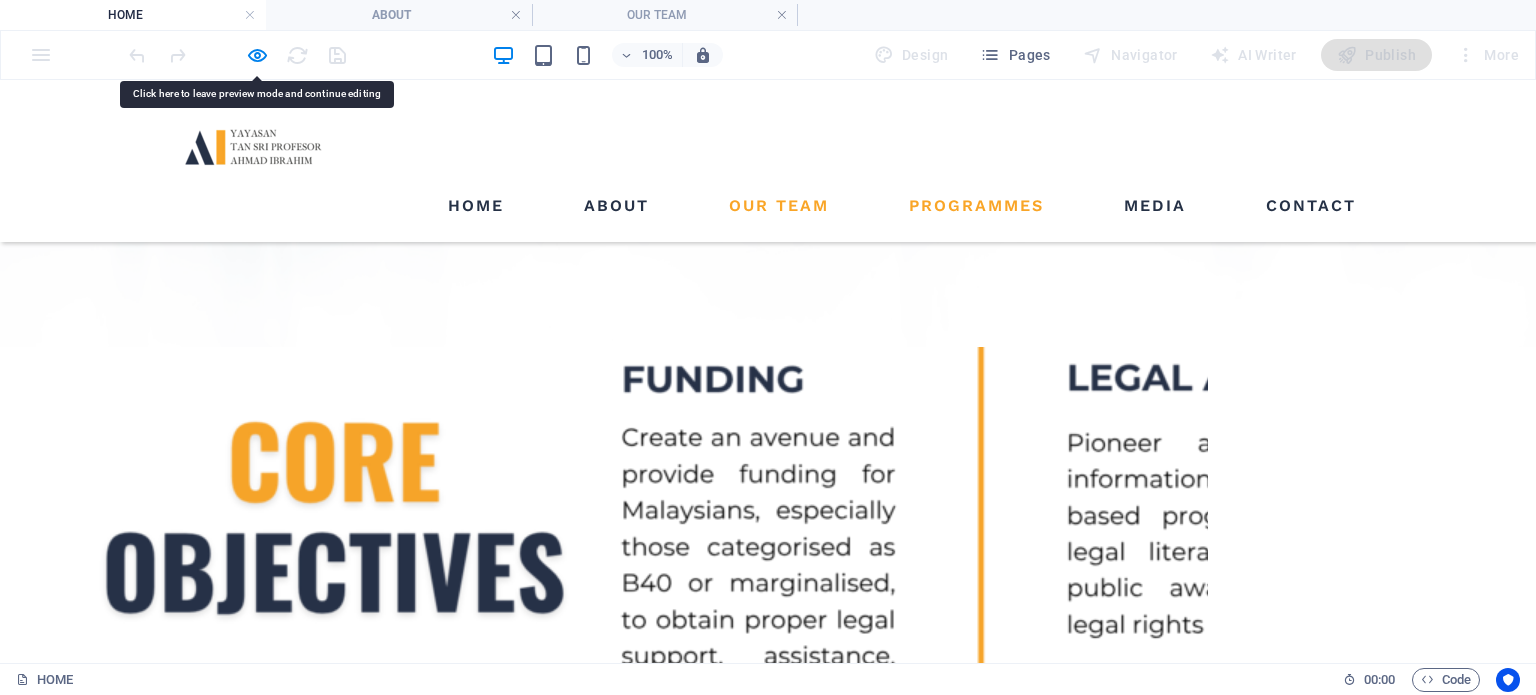 drag, startPoint x: 948, startPoint y: 154, endPoint x: 934, endPoint y: 141, distance: 19.104973 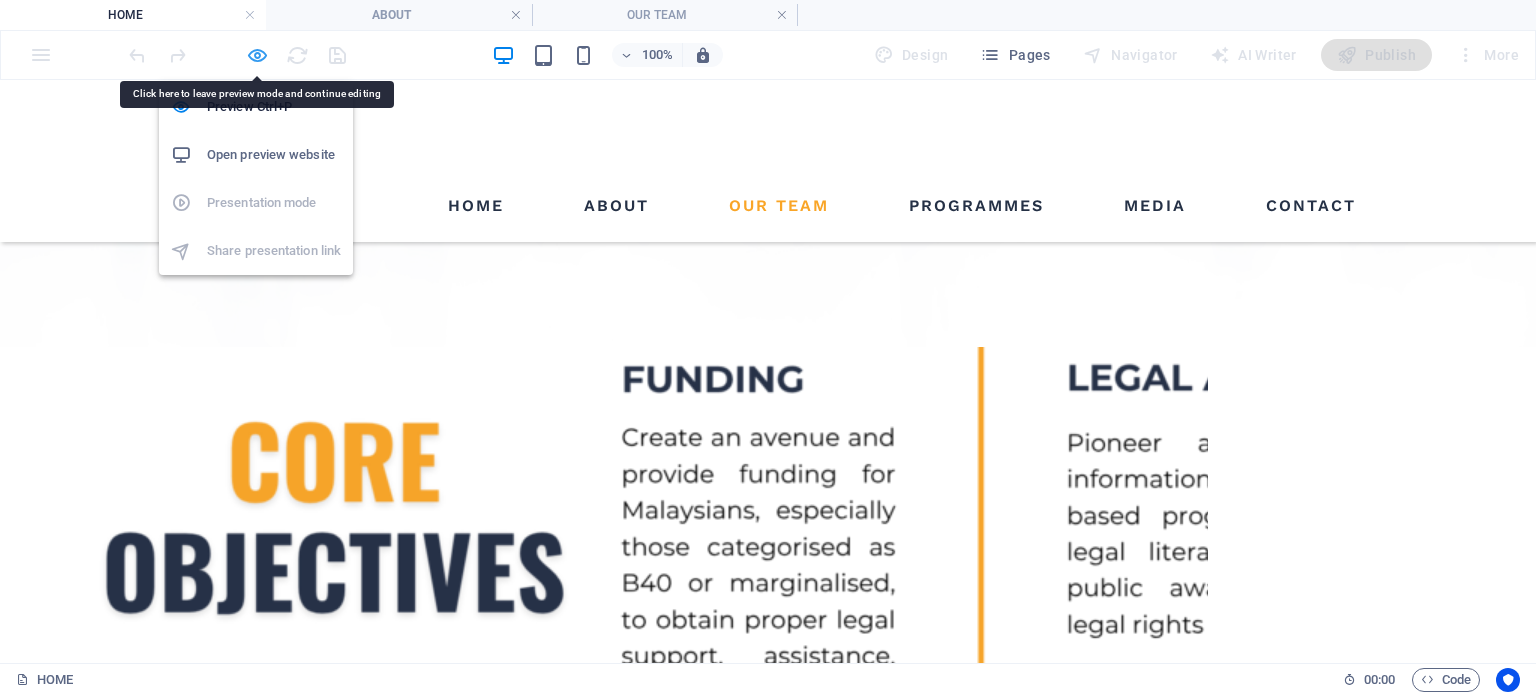 click at bounding box center (257, 55) 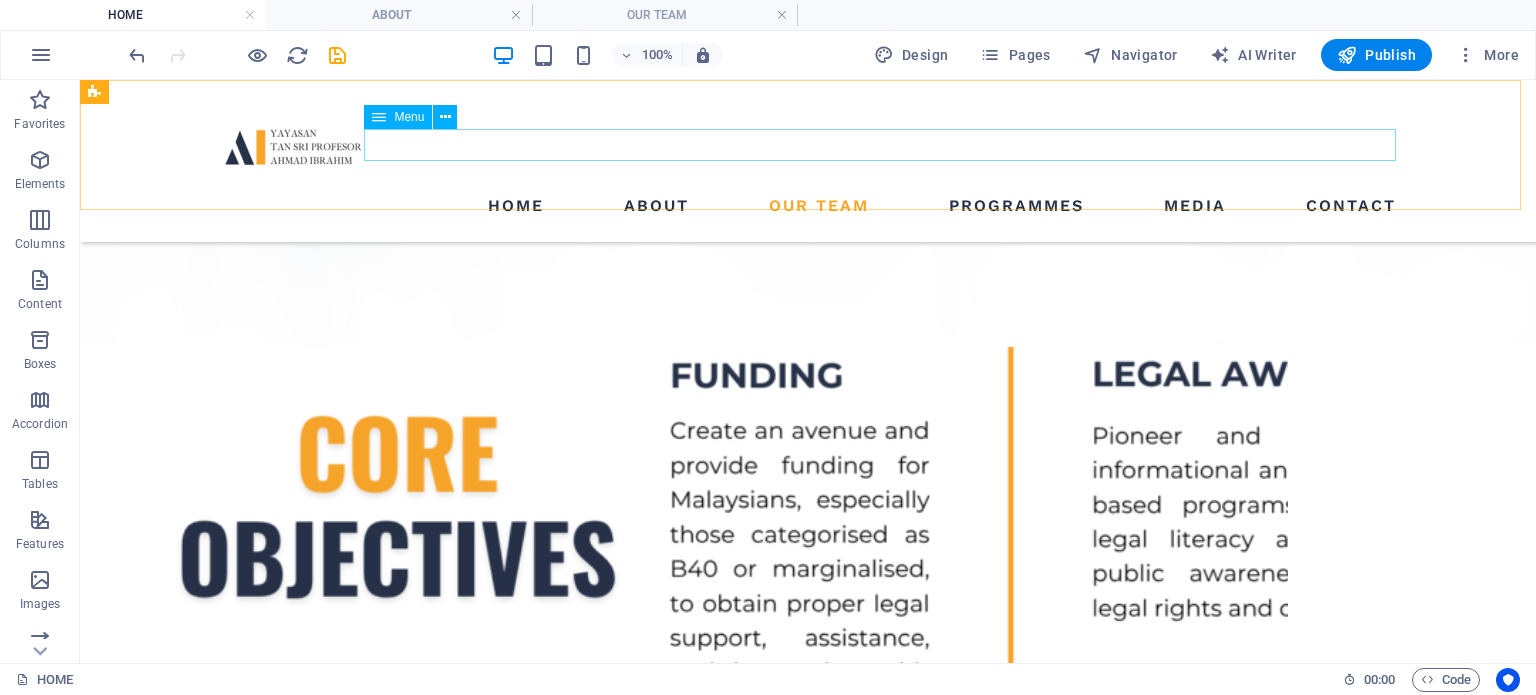 click on "Home ABOUT Our Team PROGRAMMES MEDIA Contact" at bounding box center (808, 206) 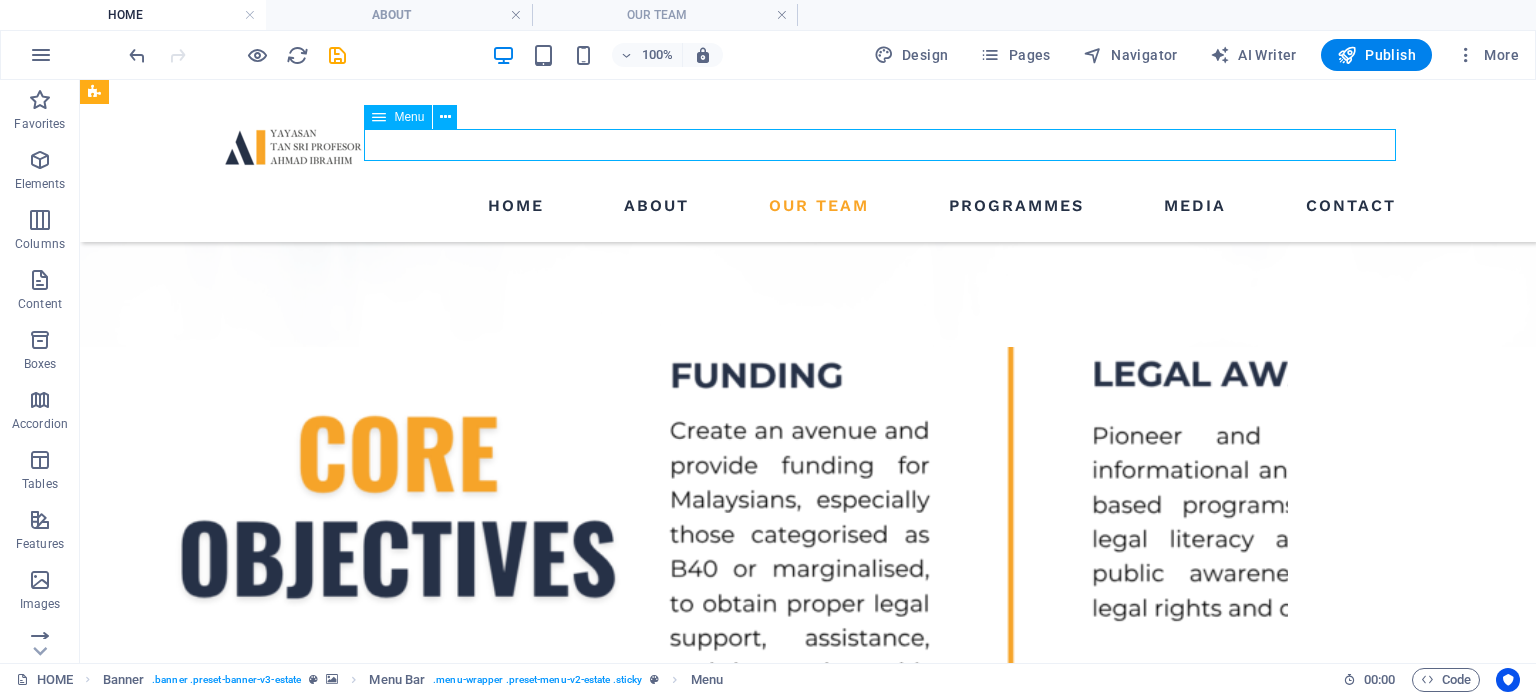 click on "Home ABOUT Our Team PROGRAMMES MEDIA Contact" at bounding box center [808, 206] 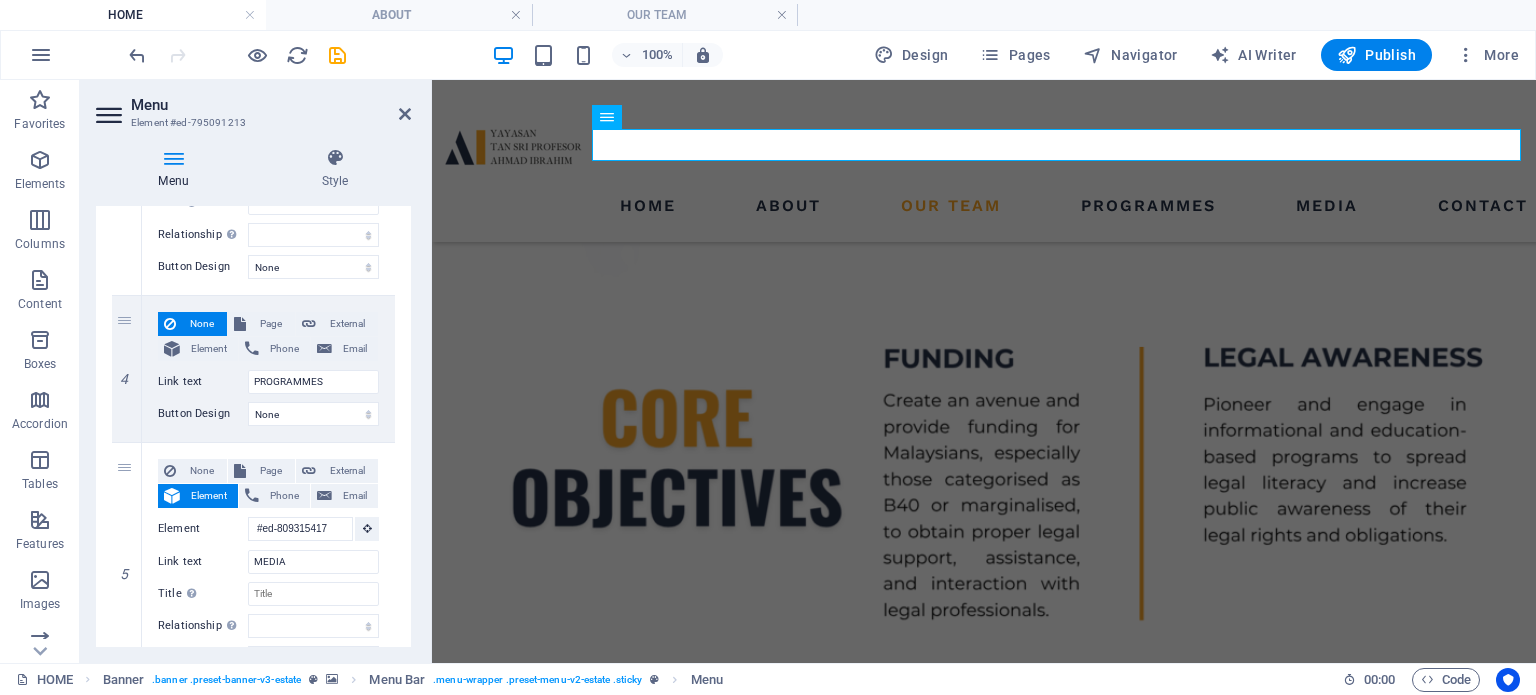 scroll, scrollTop: 892, scrollLeft: 0, axis: vertical 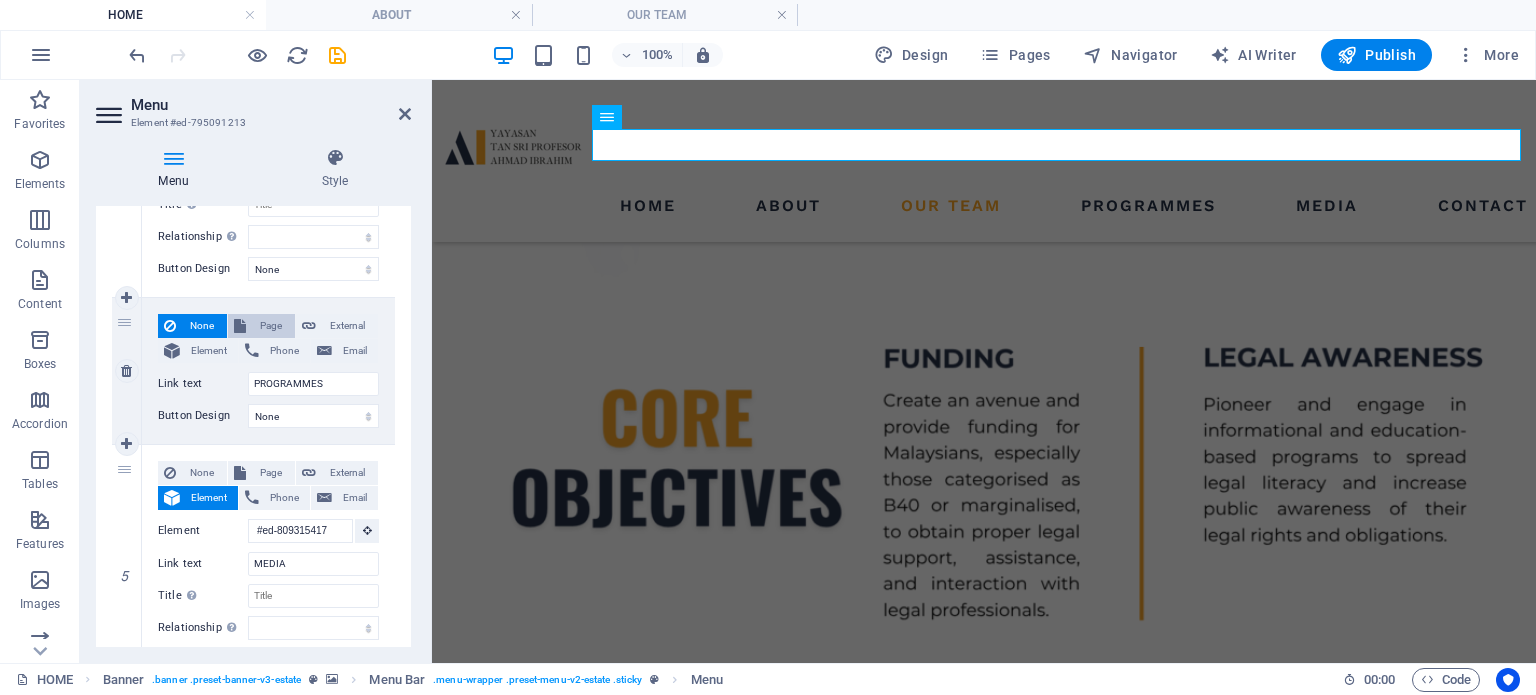 click on "Page" at bounding box center (270, 326) 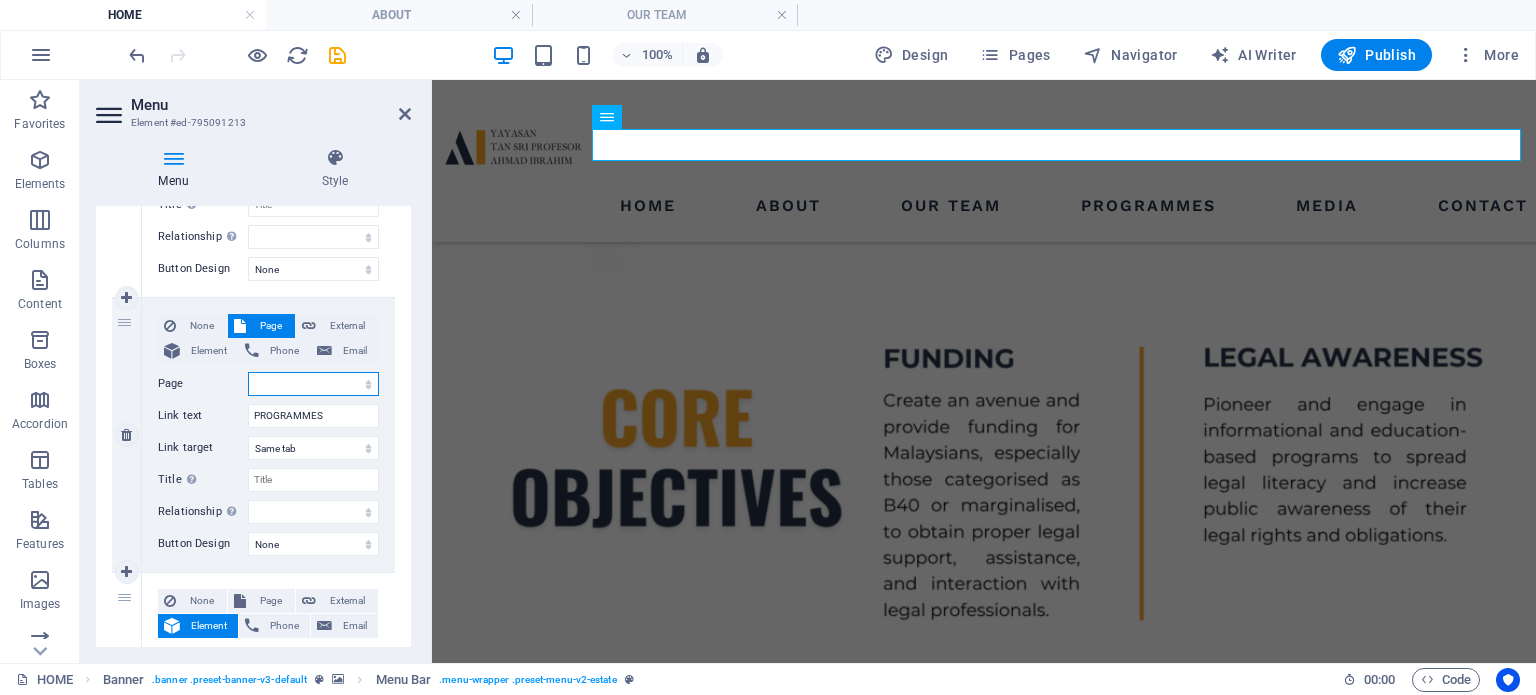 click on "HOME ABOUT OUR TEAM PROGRAMMES EVENTS AND MEDIA Privacy" at bounding box center (313, 384) 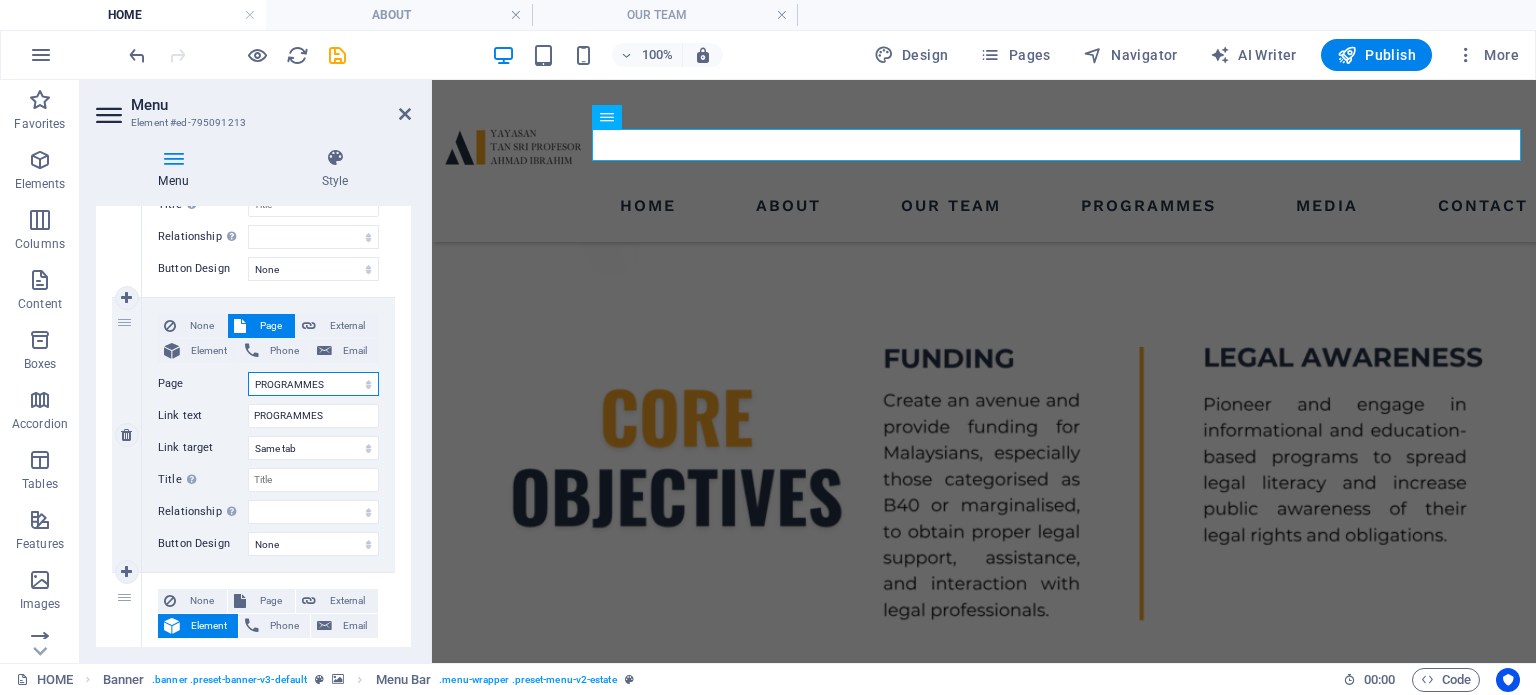 click on "HOME ABOUT OUR TEAM PROGRAMMES EVENTS AND MEDIA Privacy" at bounding box center [313, 384] 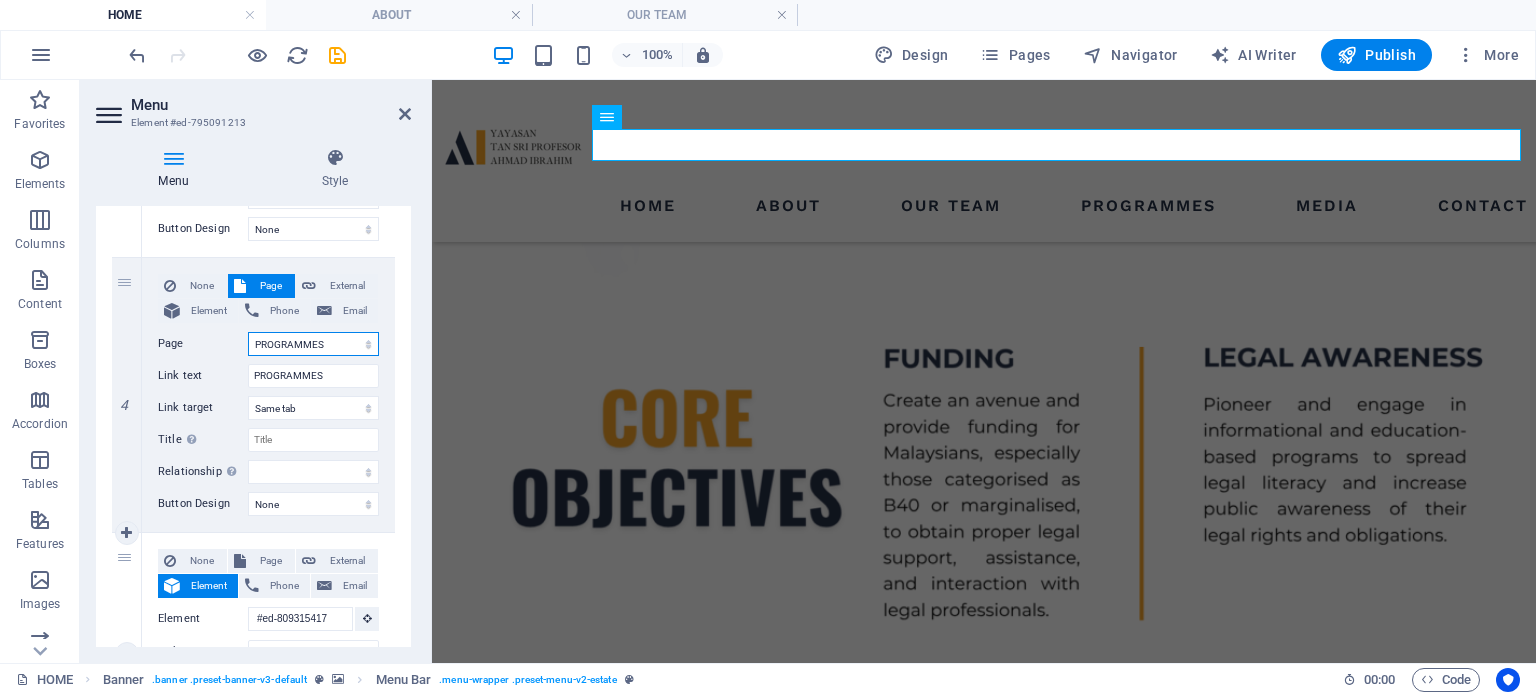 scroll, scrollTop: 598, scrollLeft: 0, axis: vertical 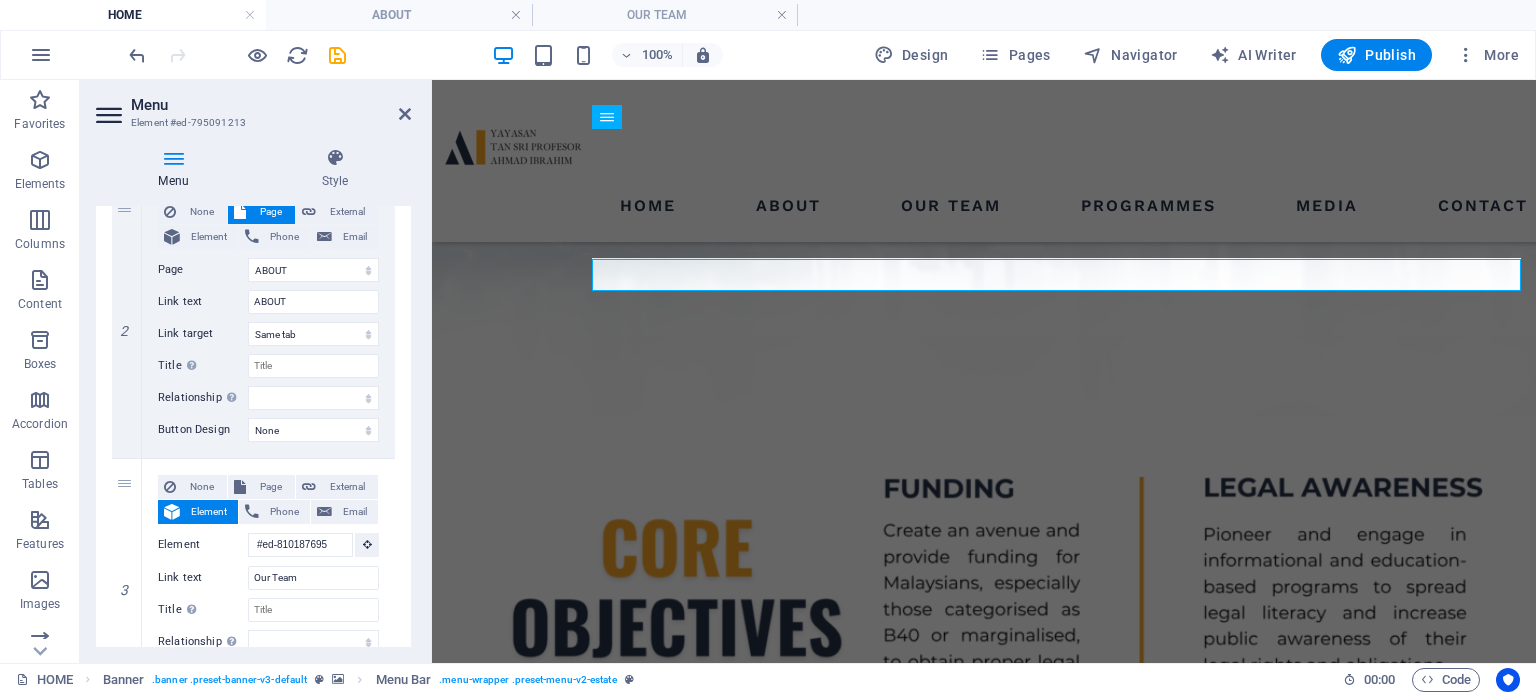 click on "Menu Element #ed-795091213" at bounding box center [253, 106] 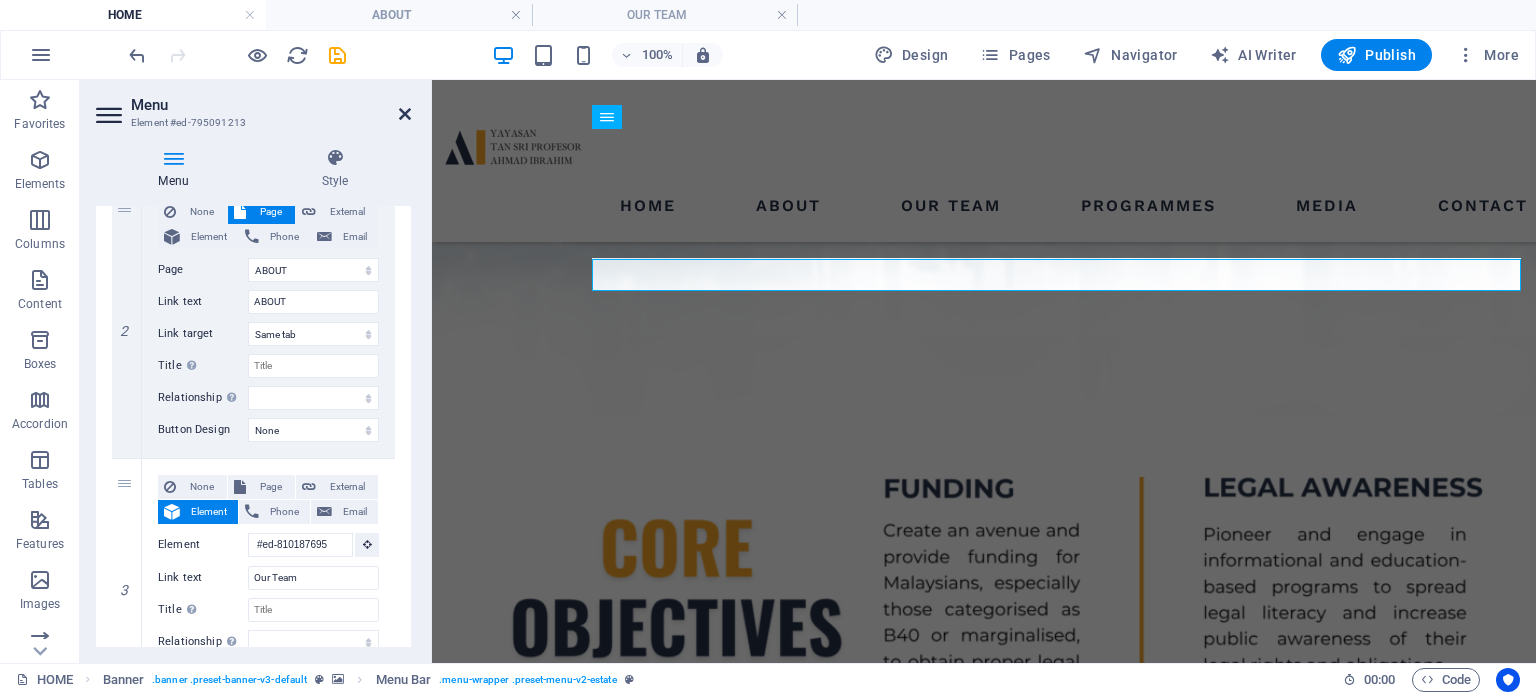 click at bounding box center [405, 114] 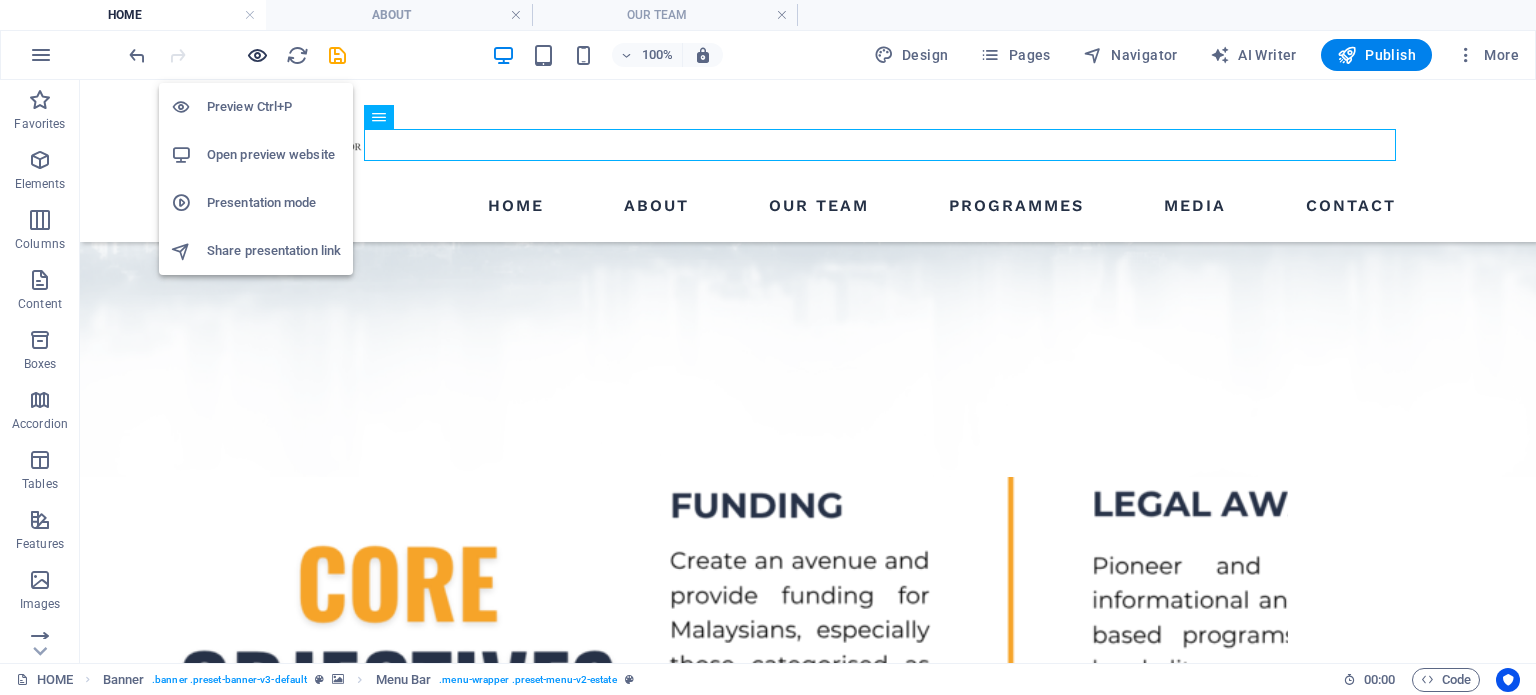click at bounding box center (257, 55) 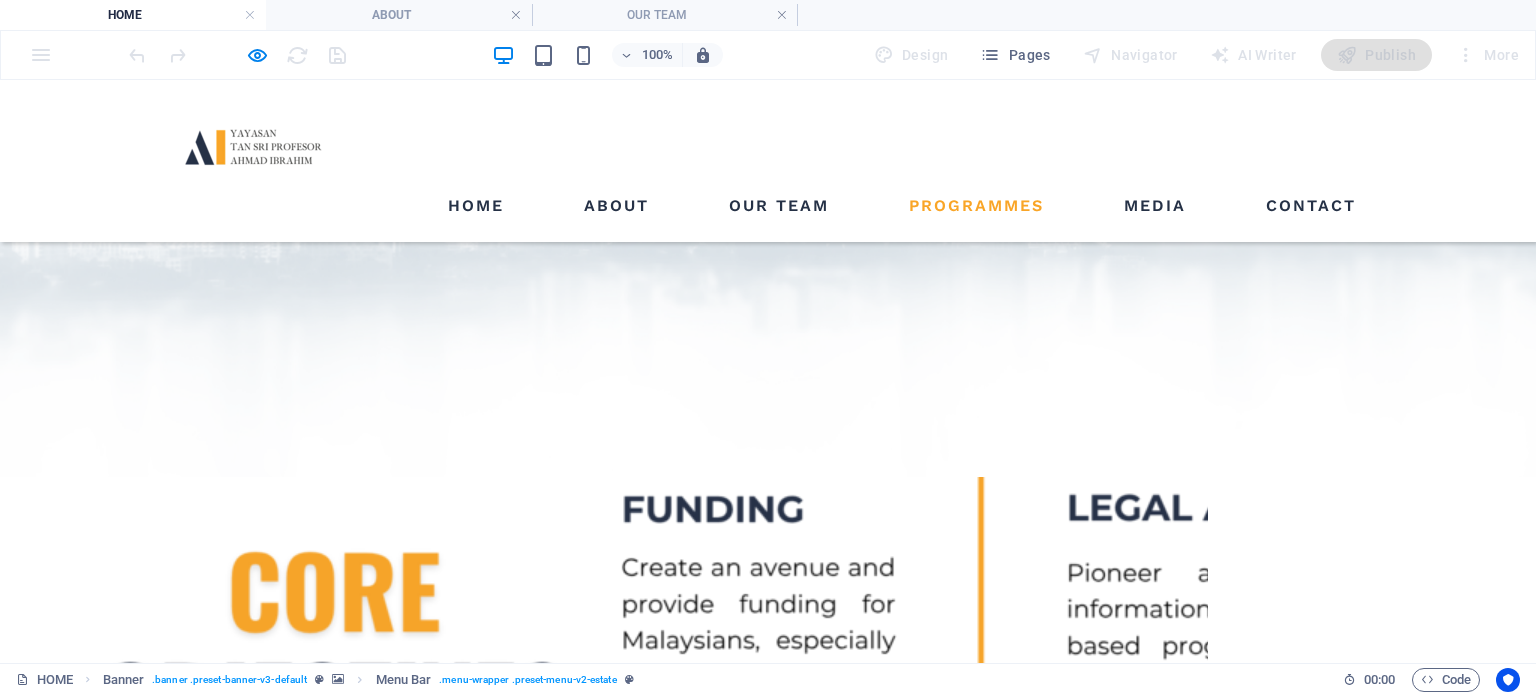 click on "PROGRAMMES" at bounding box center (976, 206) 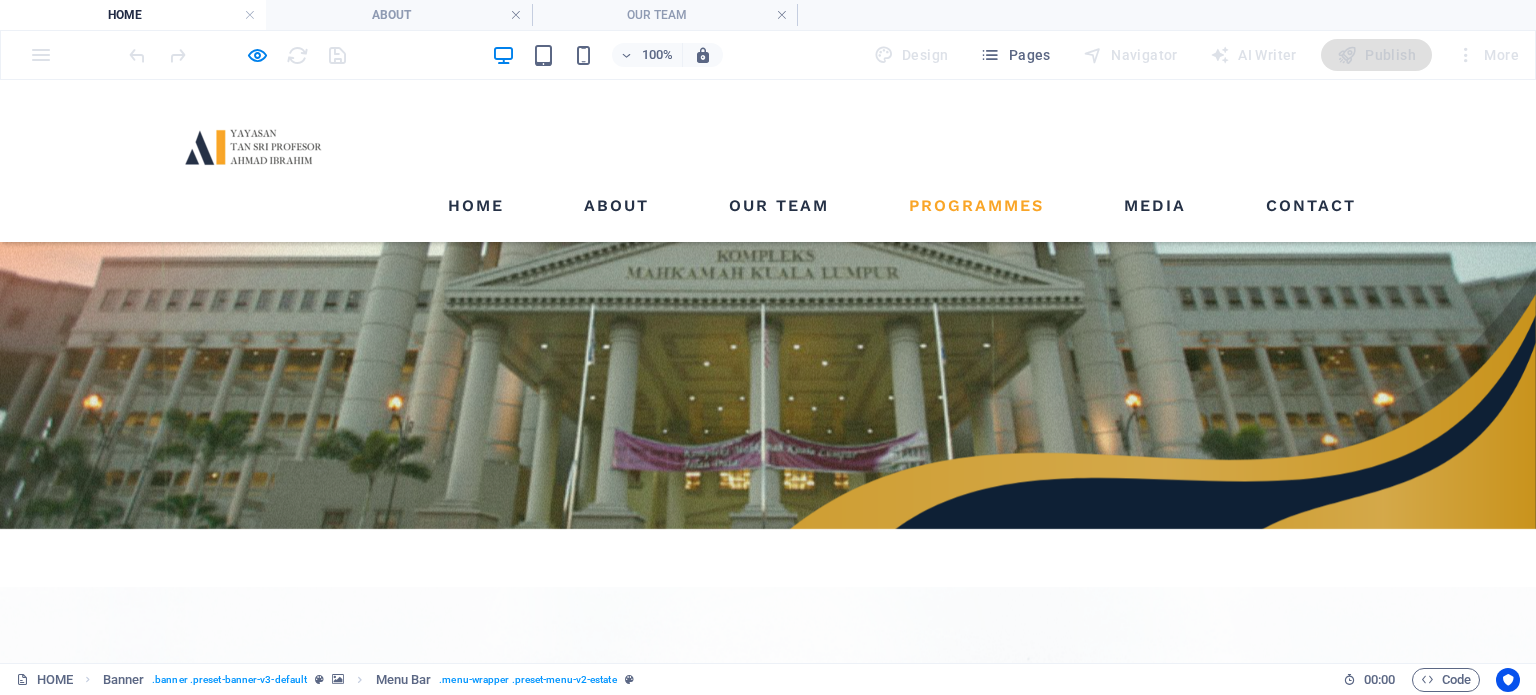 scroll, scrollTop: 0, scrollLeft: 0, axis: both 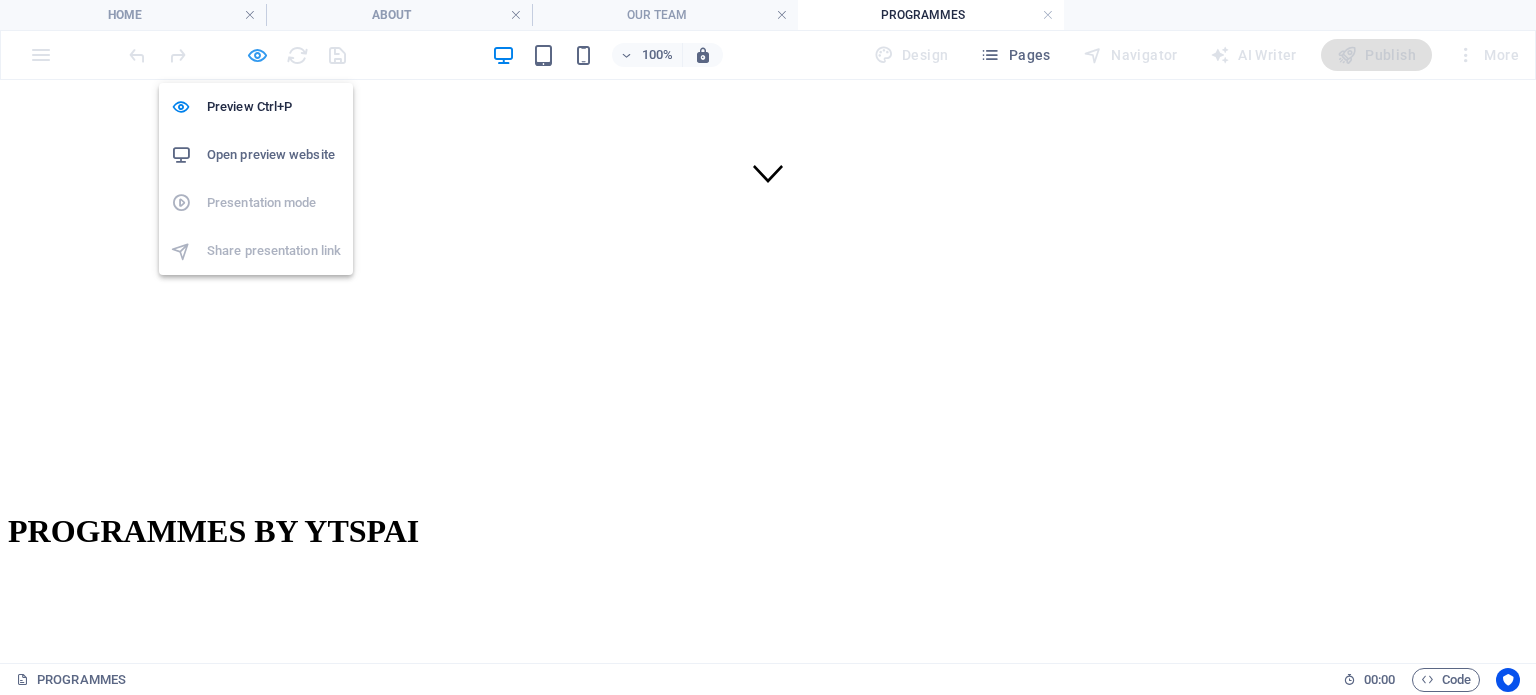 click at bounding box center [257, 55] 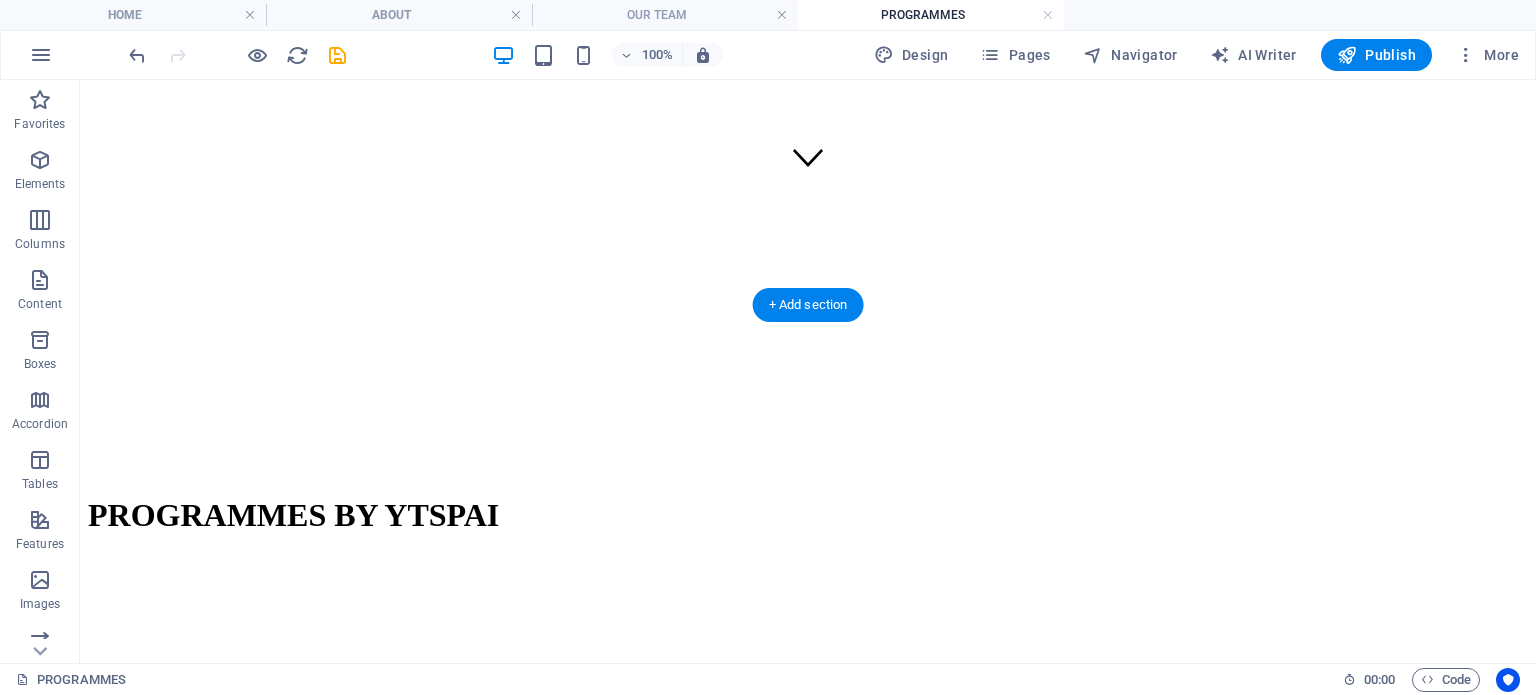 scroll, scrollTop: 622, scrollLeft: 0, axis: vertical 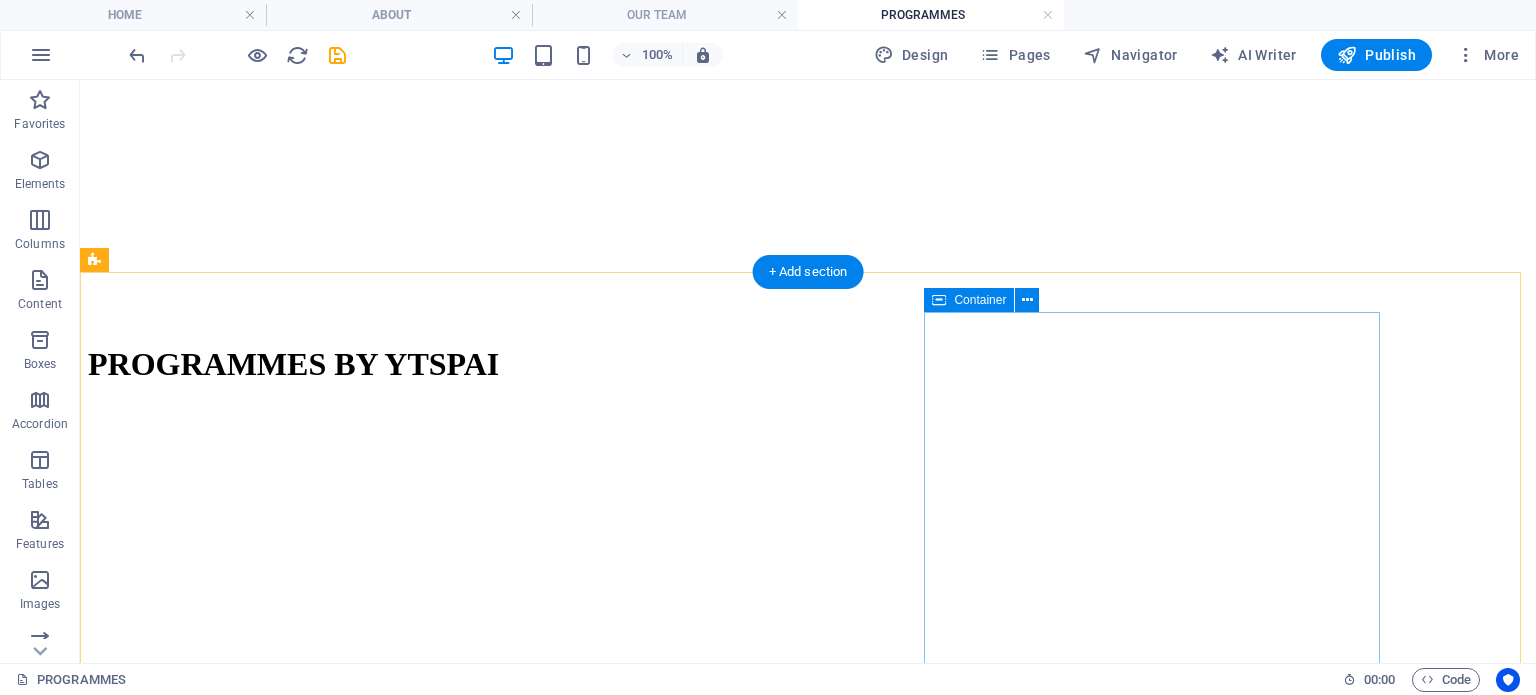 click on "YAYASAN TAN SRI PROFESOR AHMAD IBRAHIM FELLOWSHIP PROGRAMME The Student Fellowship Programme  at Yayasan Tan Sri Profesor Ahmad Ibrahim (YTSPAI) is a dynamic and hands-on initiative designed to cultivate future leaders in the legal field while advancing the foundation’s core mission of promoting legal aid and supporting the Malaysian legal fraternity. As part of the programme, fellows are entrusted with leading and initiating impactful projects, forums, and events that address key issues in access to justice and legal development.  APPLICATION IS CLOSED" at bounding box center (808, 2025) 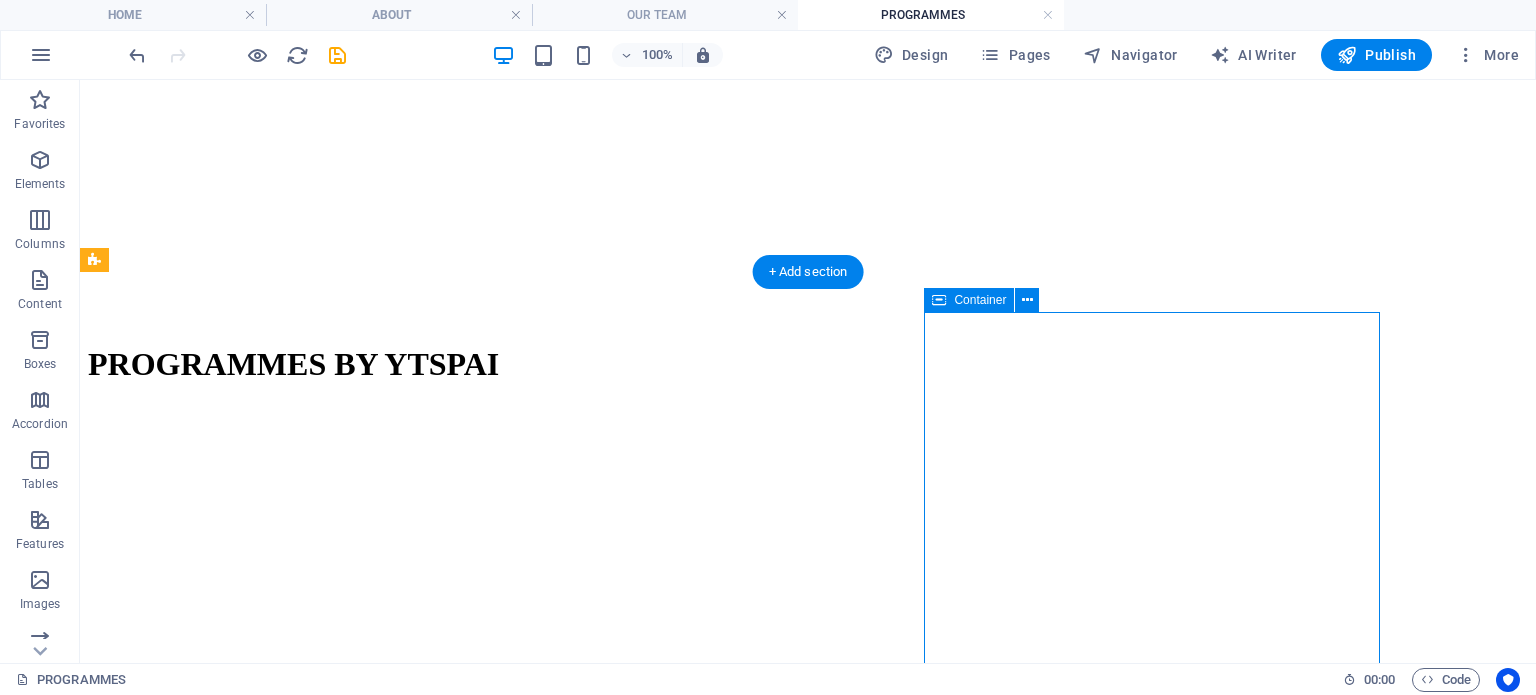 click on "YAYASAN TAN SRI PROFESOR AHMAD IBRAHIM FELLOWSHIP PROGRAMME The Student Fellowship Programme  at Yayasan Tan Sri Profesor Ahmad Ibrahim (YTSPAI) is a dynamic and hands-on initiative designed to cultivate future leaders in the legal field while advancing the foundation’s core mission of promoting legal aid and supporting the Malaysian legal fraternity. As part of the programme, fellows are entrusted with leading and initiating impactful projects, forums, and events that address key issues in access to justice and legal development.  APPLICATION IS CLOSED" at bounding box center (808, 2025) 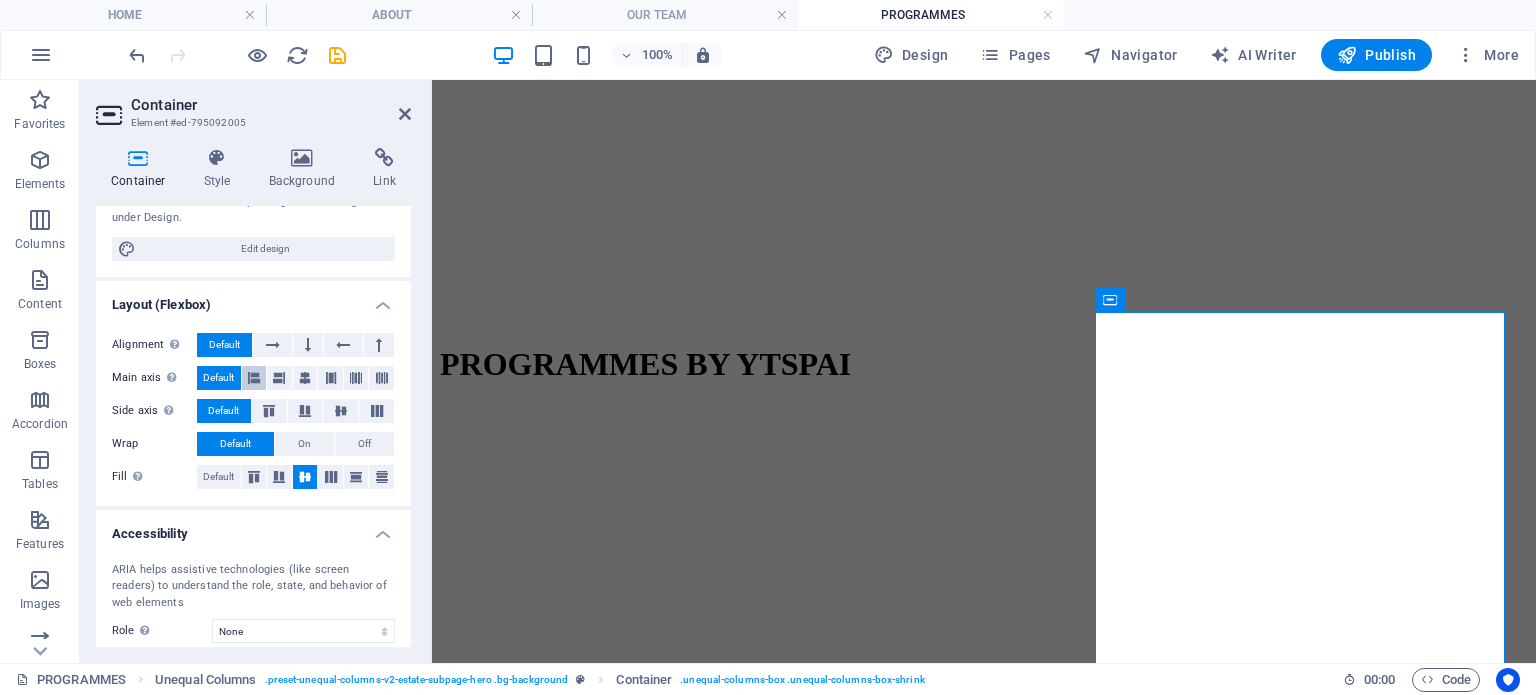 scroll, scrollTop: 231, scrollLeft: 0, axis: vertical 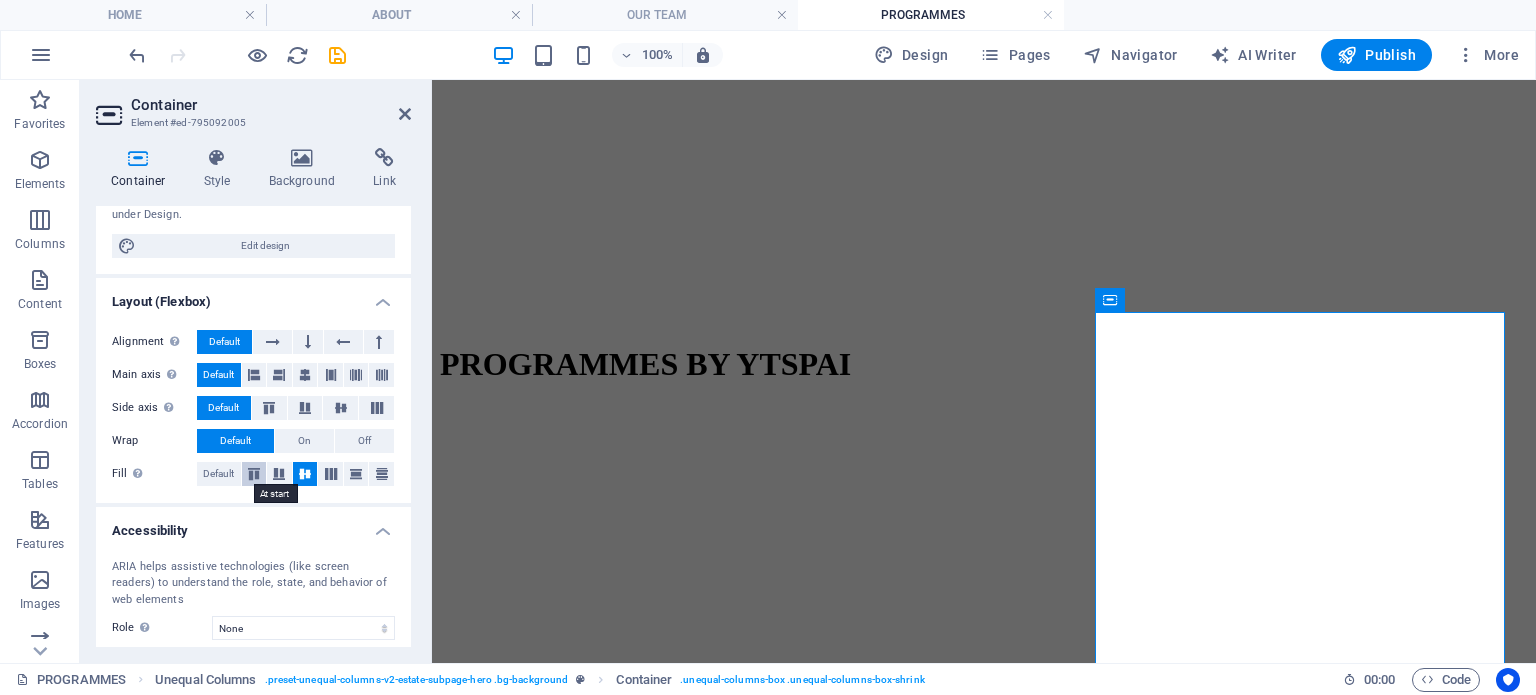 click at bounding box center (254, 474) 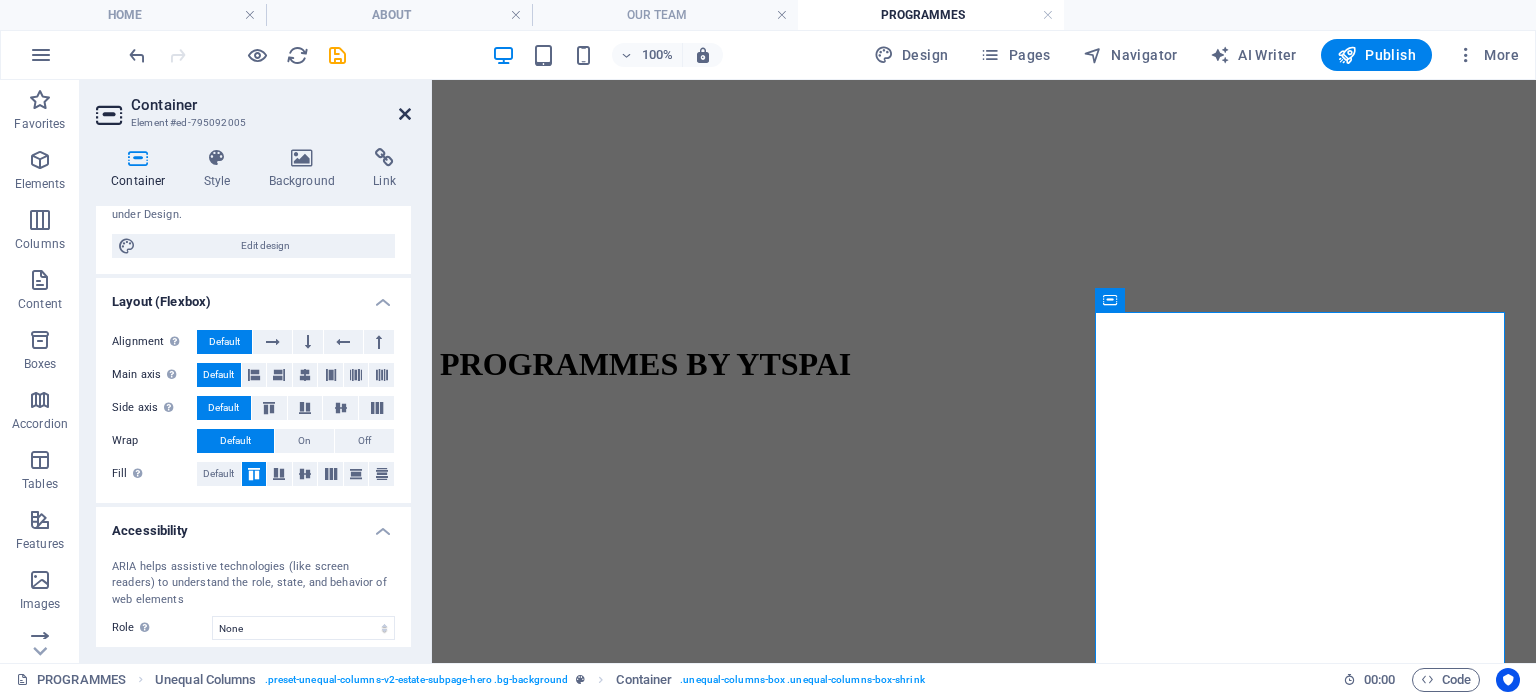 click at bounding box center [405, 114] 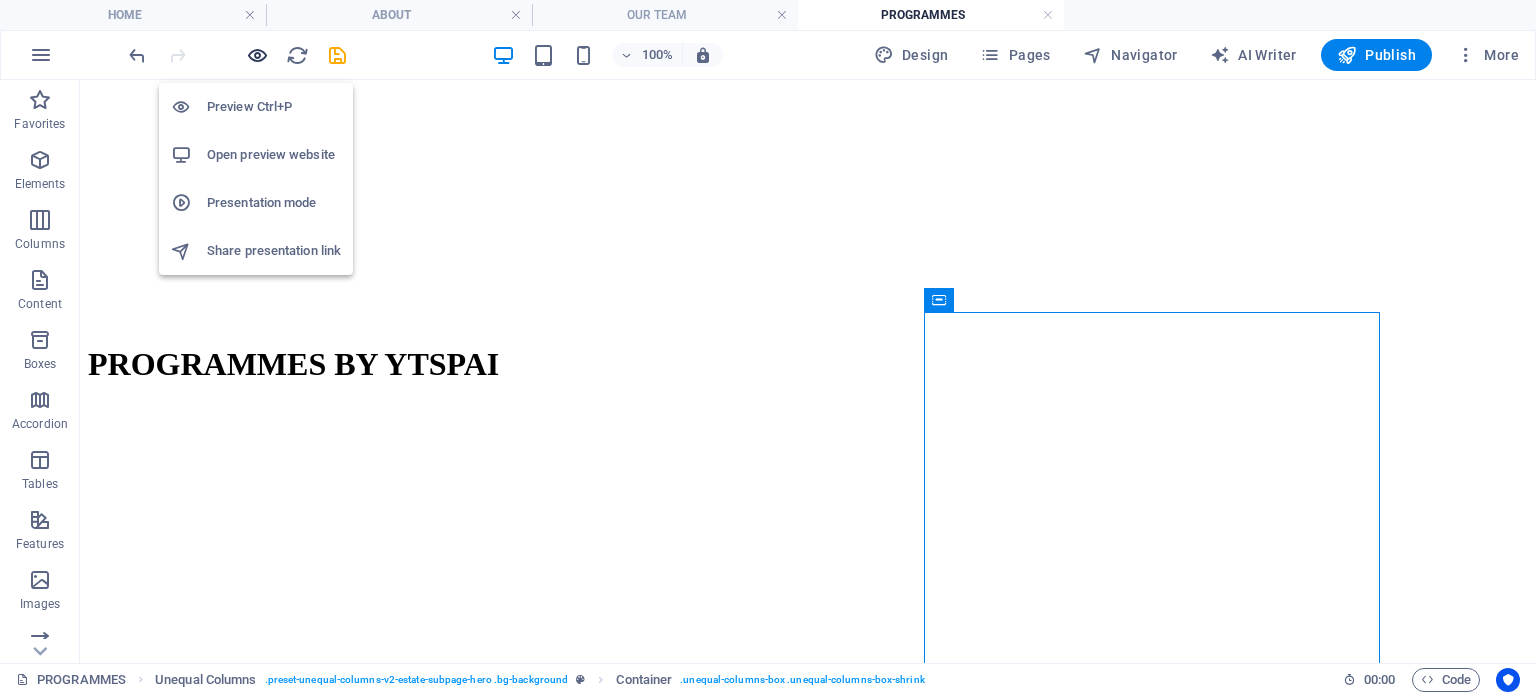 click at bounding box center (257, 55) 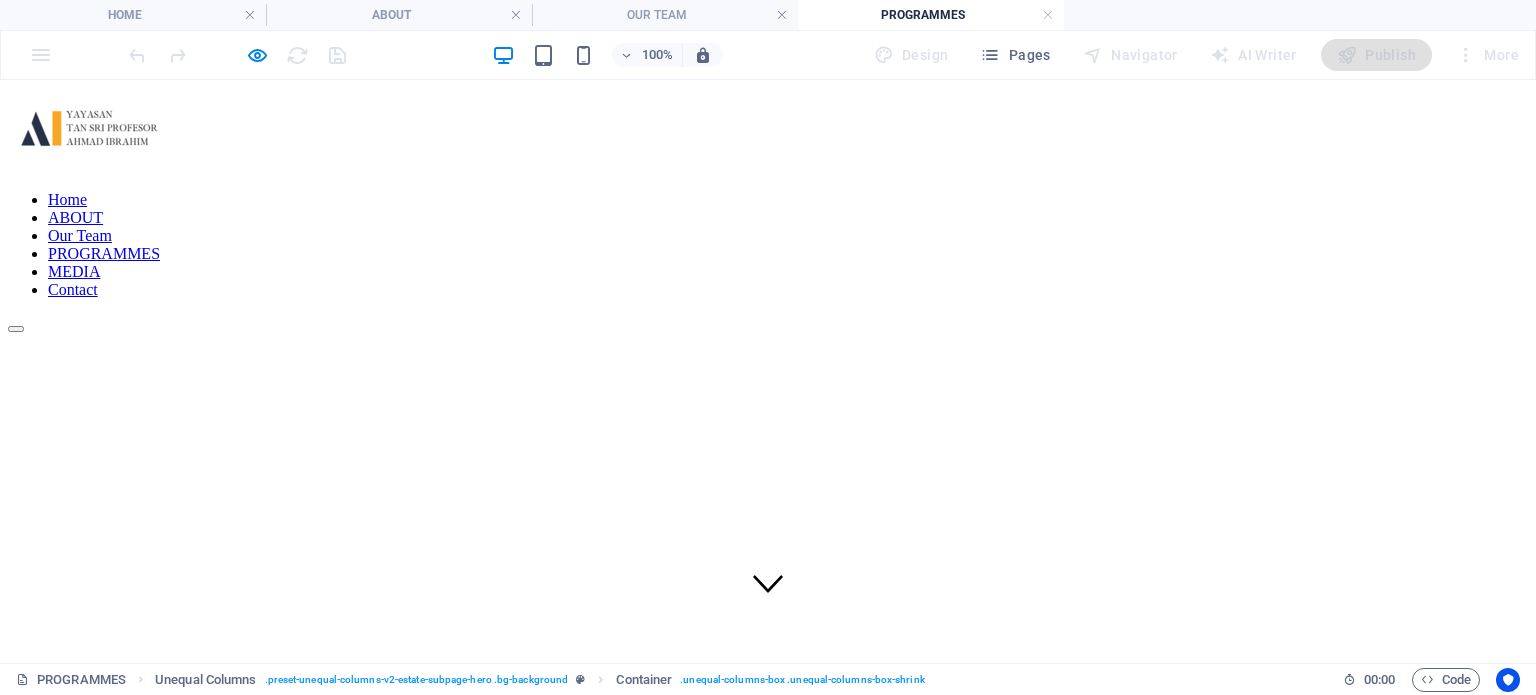 scroll, scrollTop: 0, scrollLeft: 0, axis: both 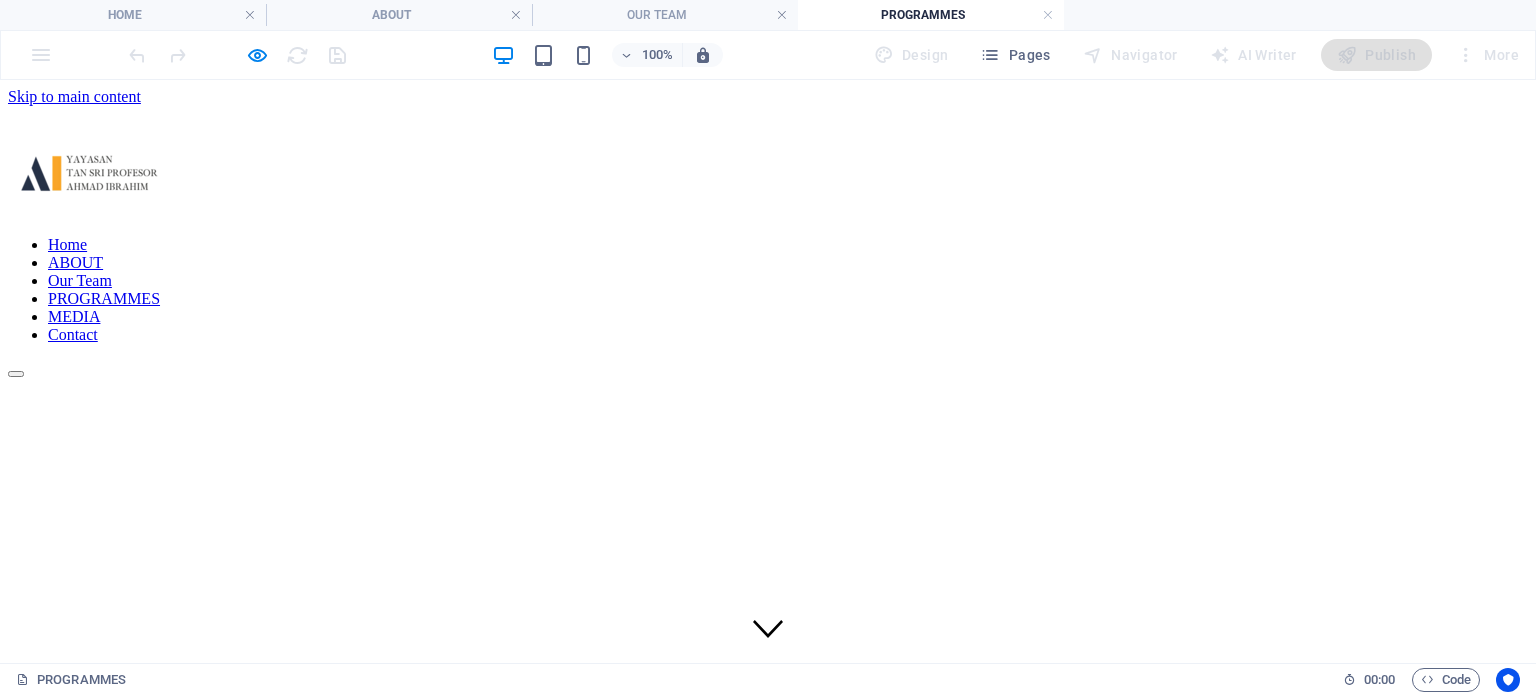 click on "MEDIA" at bounding box center (74, 316) 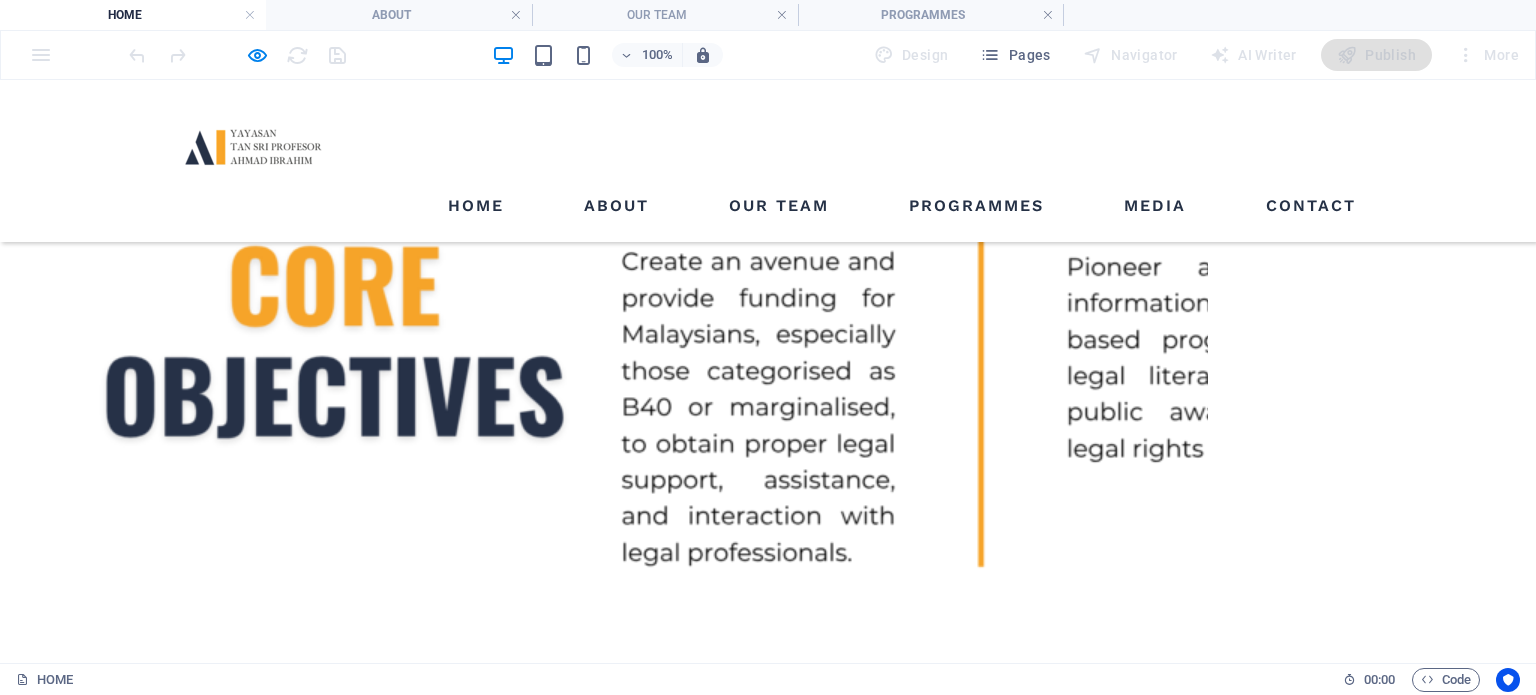 scroll, scrollTop: 1823, scrollLeft: 0, axis: vertical 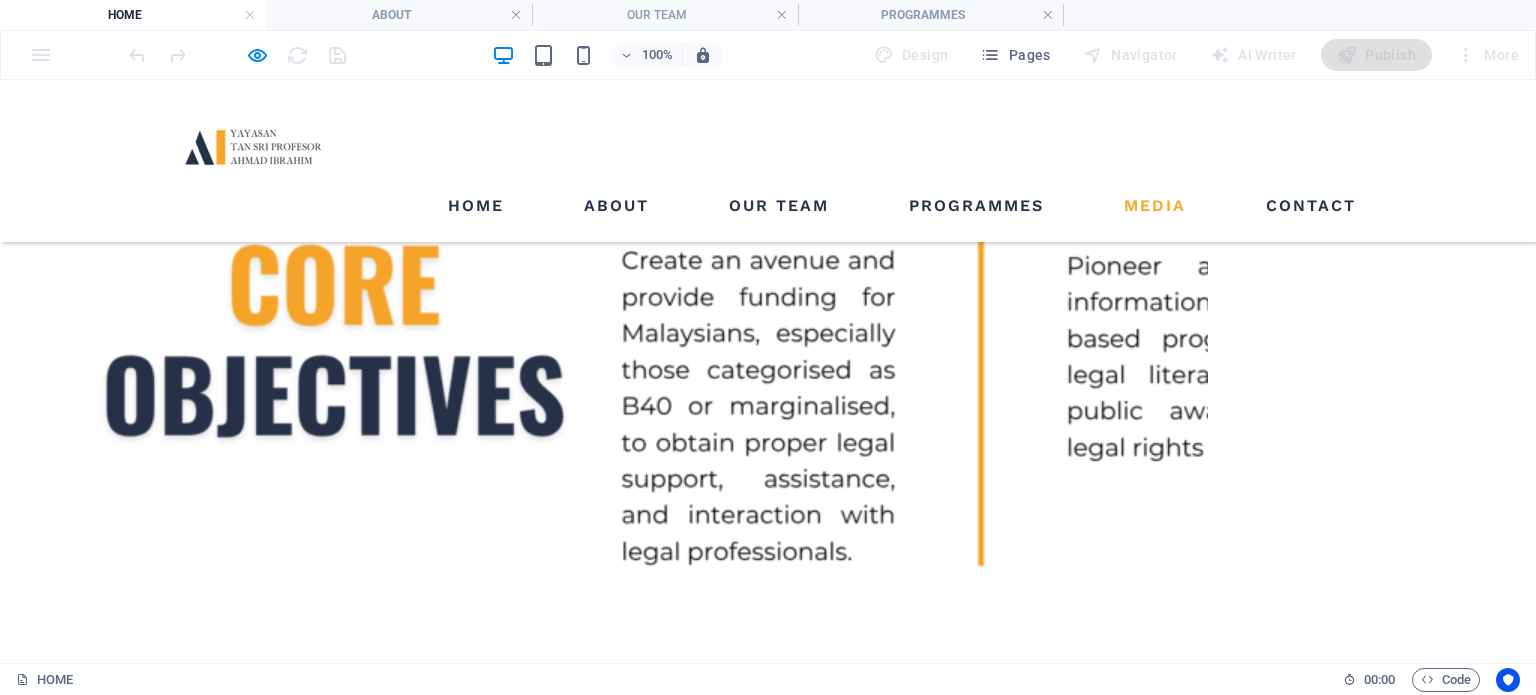 click on "MEDIA" at bounding box center [1155, 206] 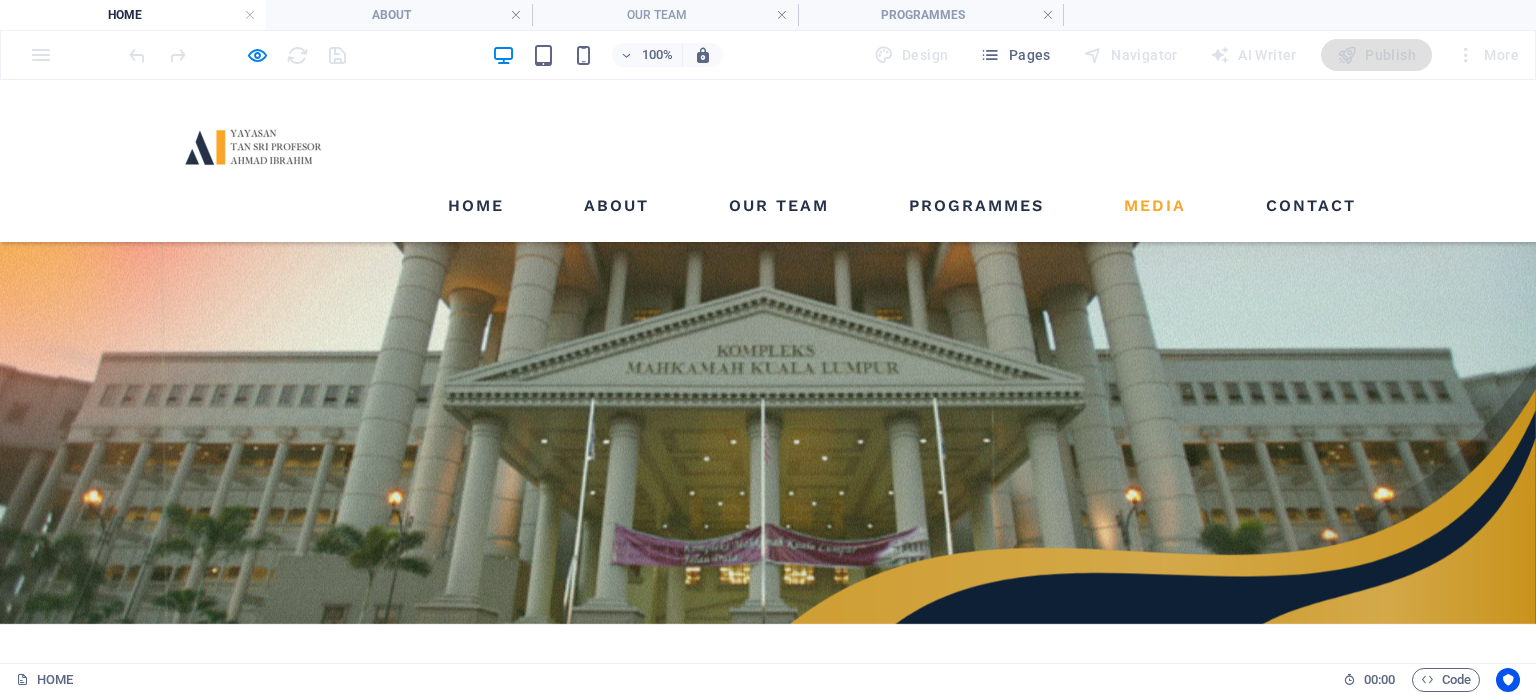 scroll, scrollTop: 2608, scrollLeft: 0, axis: vertical 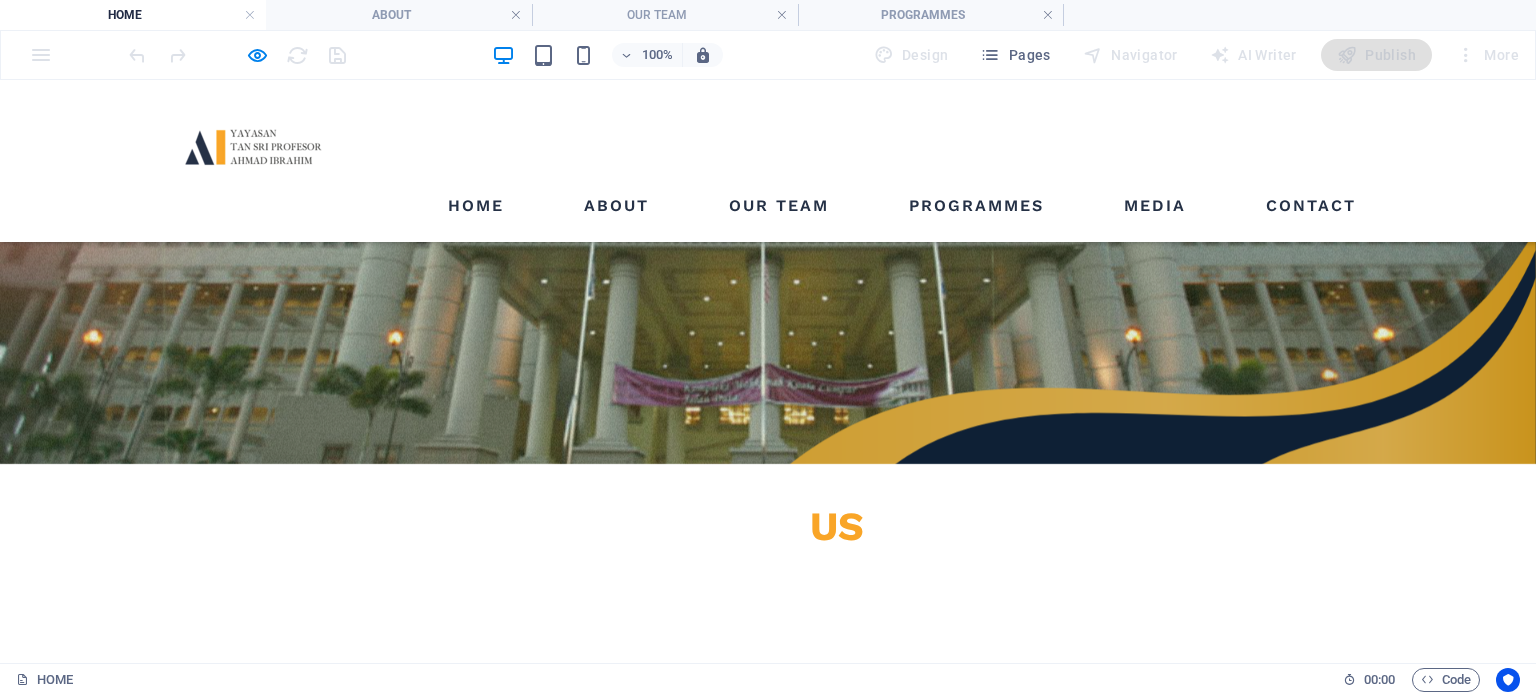 click on "read more" at bounding box center (1404, 6079) 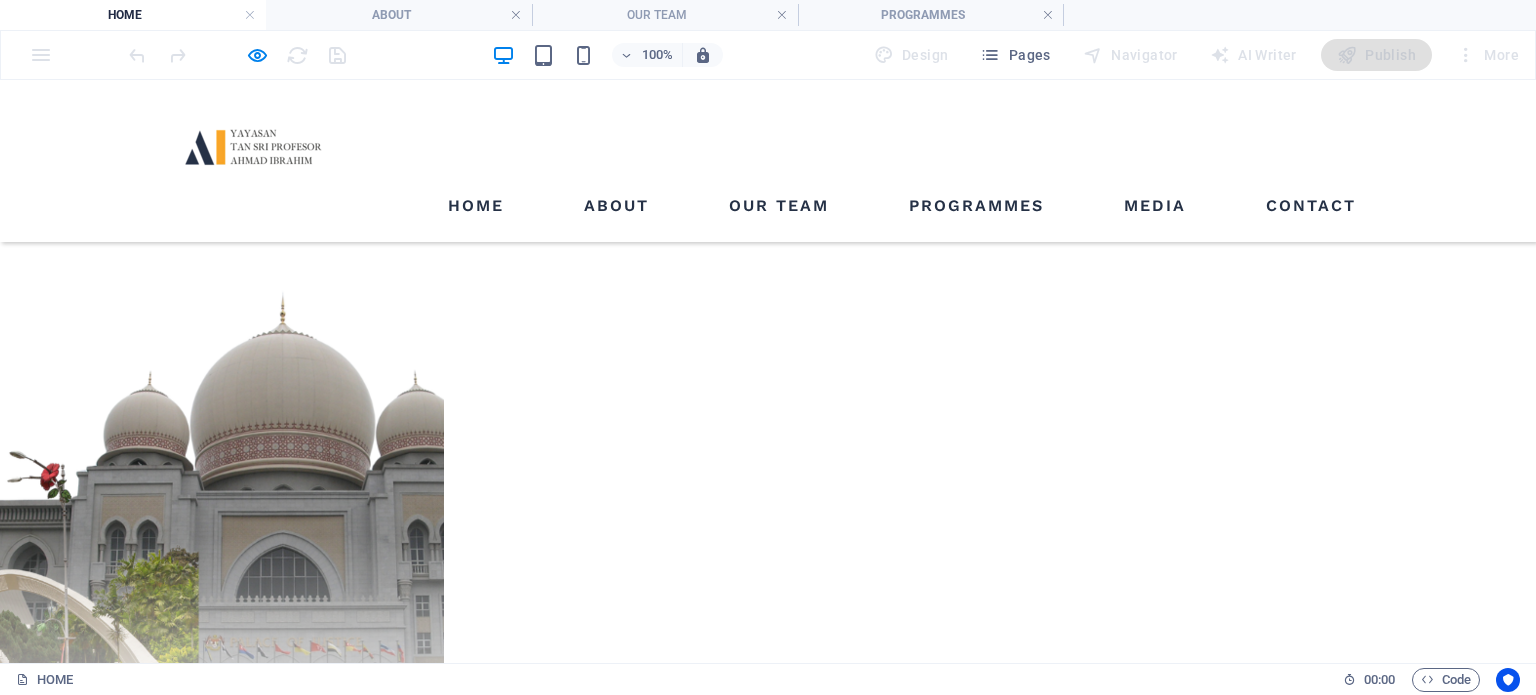 scroll, scrollTop: 0, scrollLeft: 0, axis: both 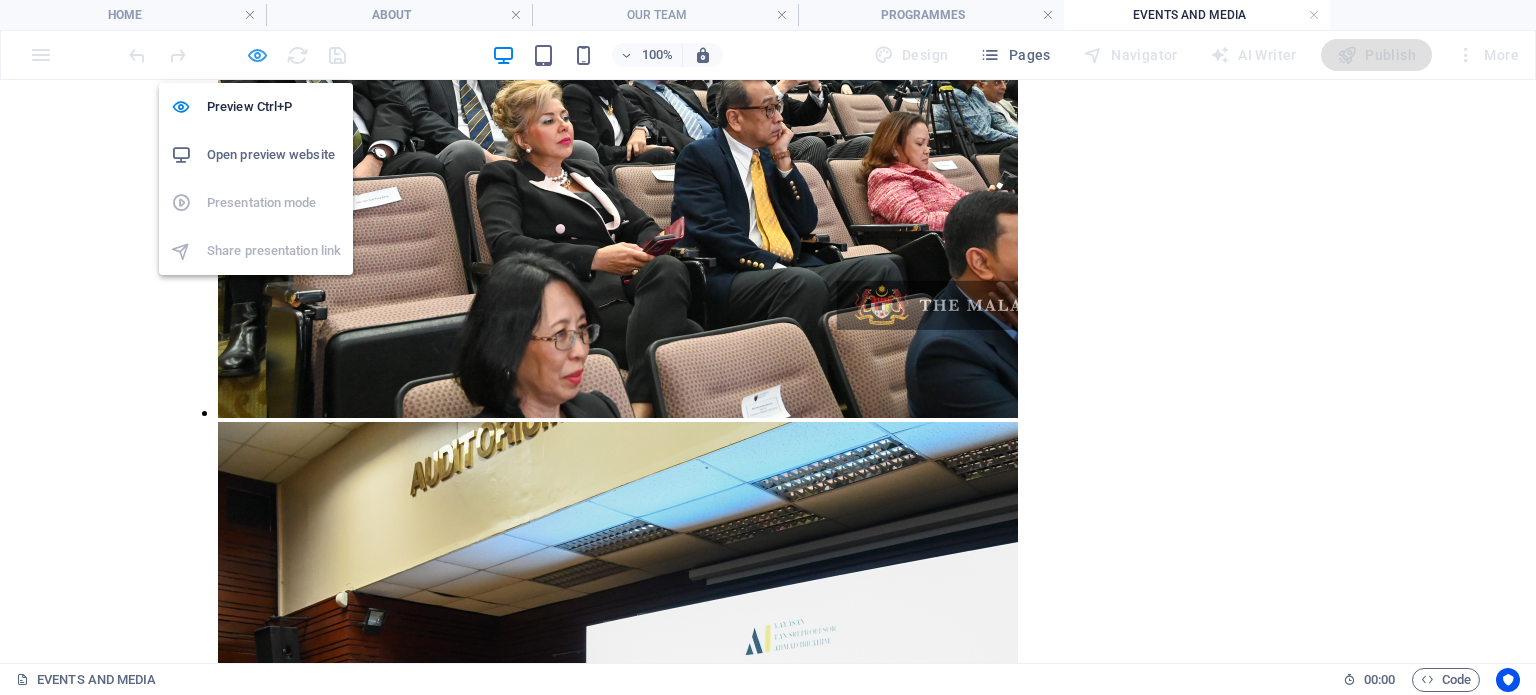 click at bounding box center [257, 55] 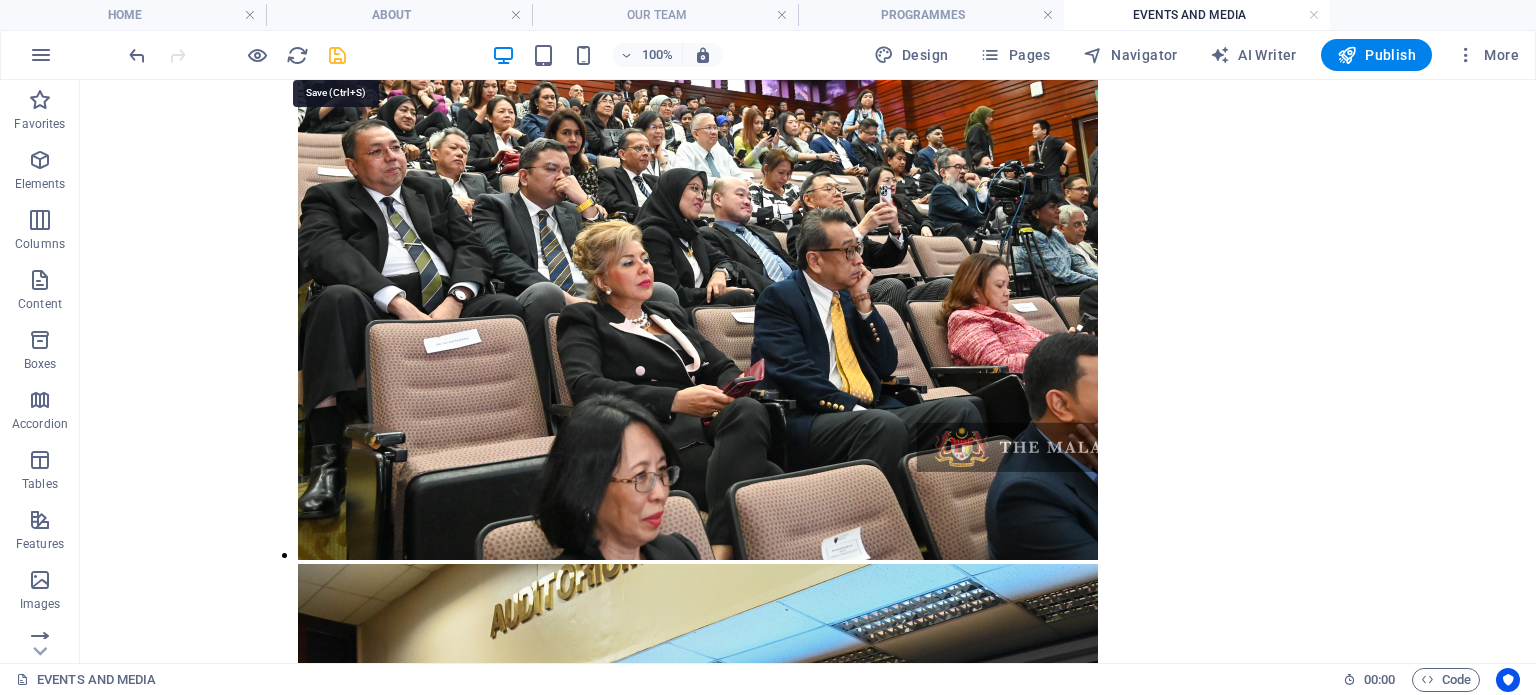 click at bounding box center (337, 55) 